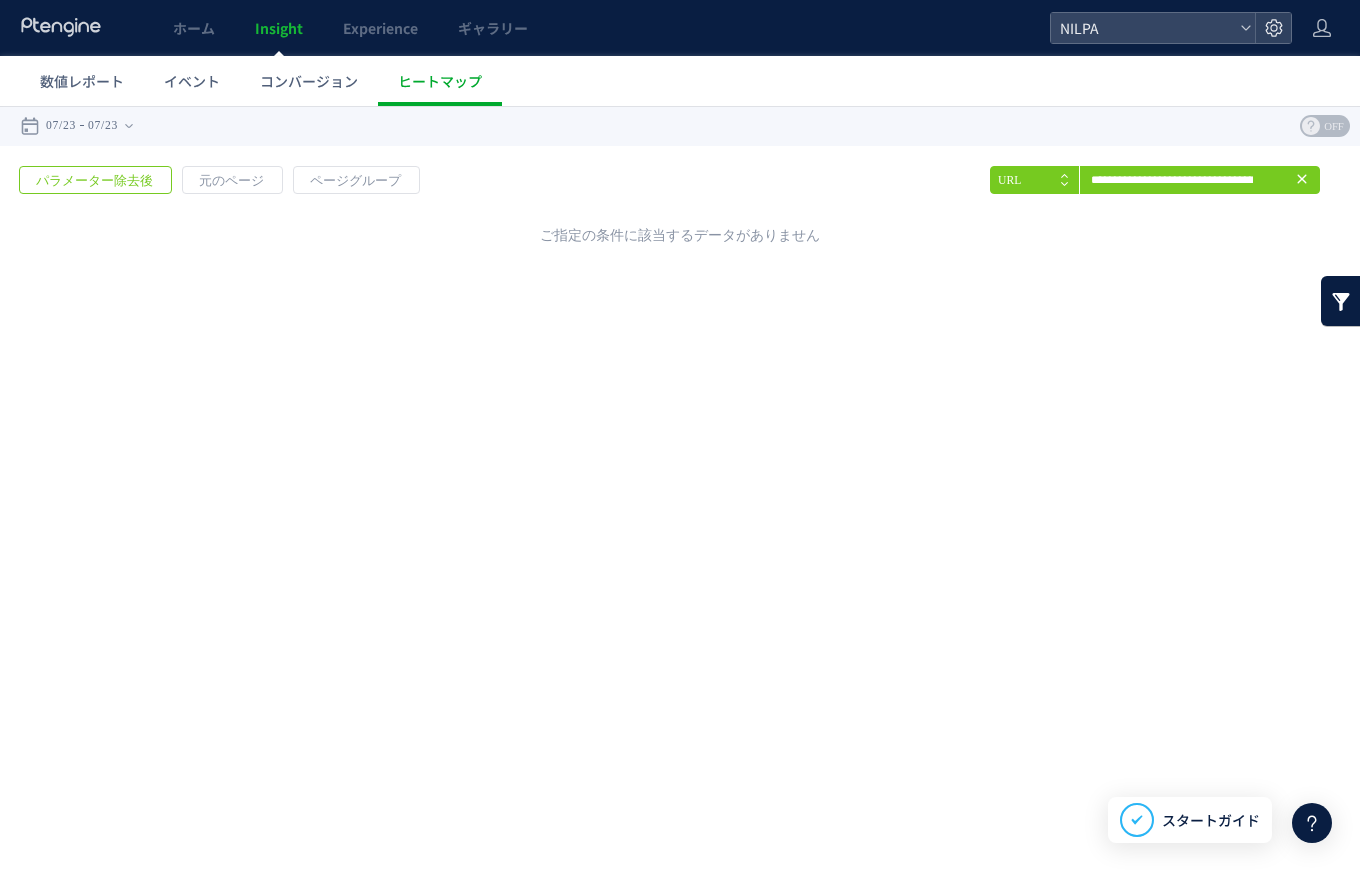 scroll, scrollTop: 0, scrollLeft: 0, axis: both 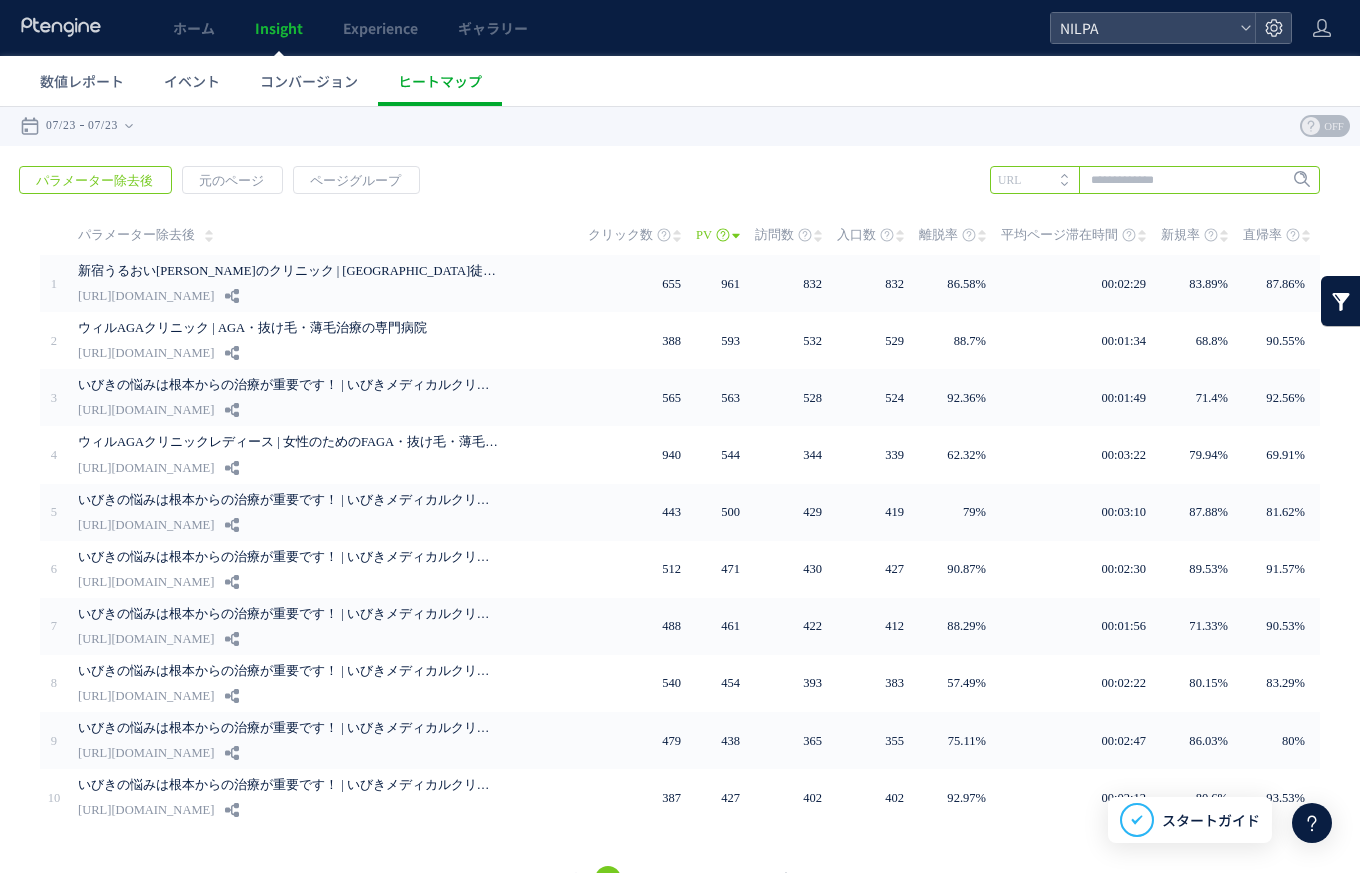 click at bounding box center [1155, 180] 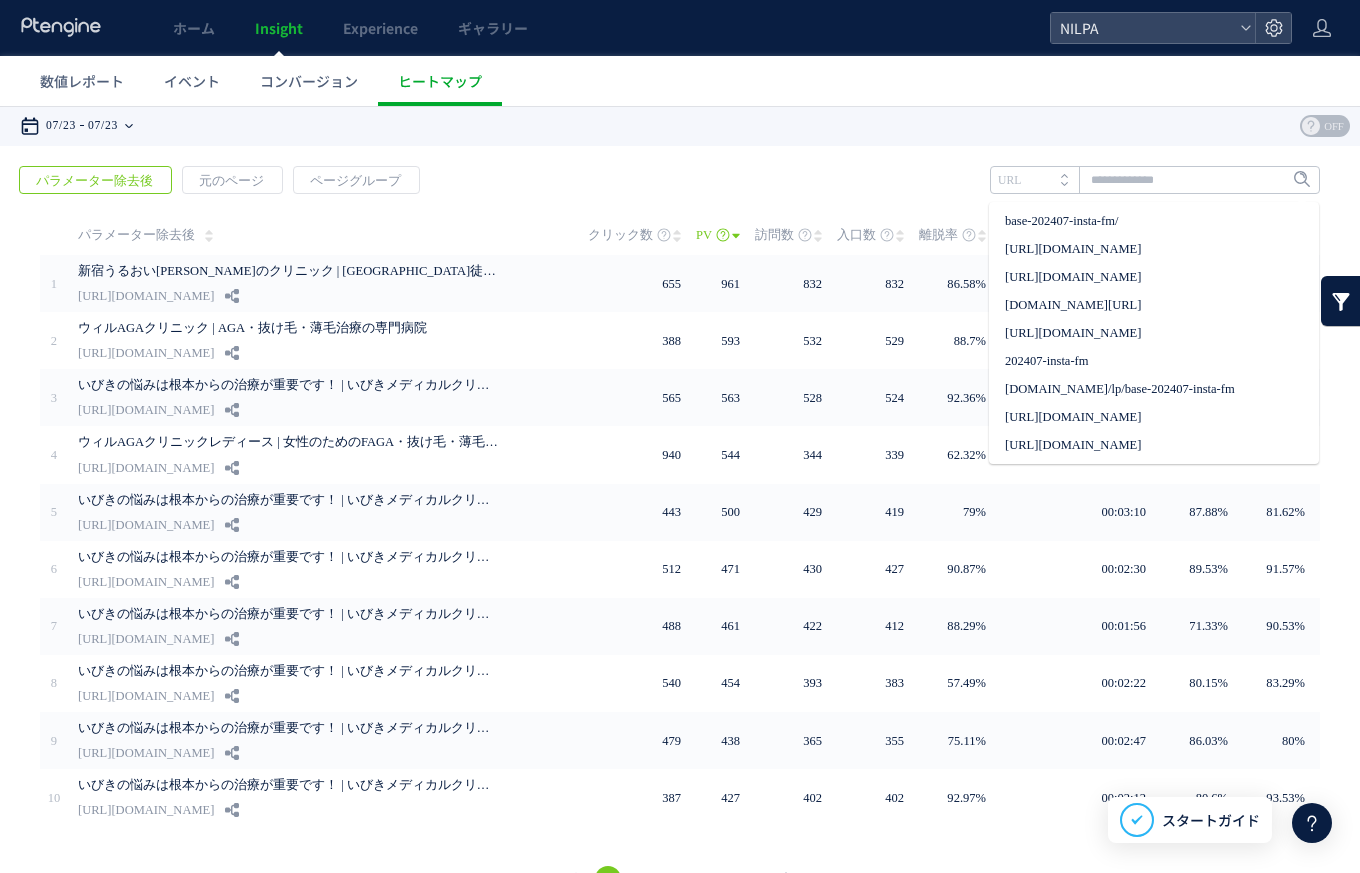 click on "07/23" at bounding box center [61, 126] 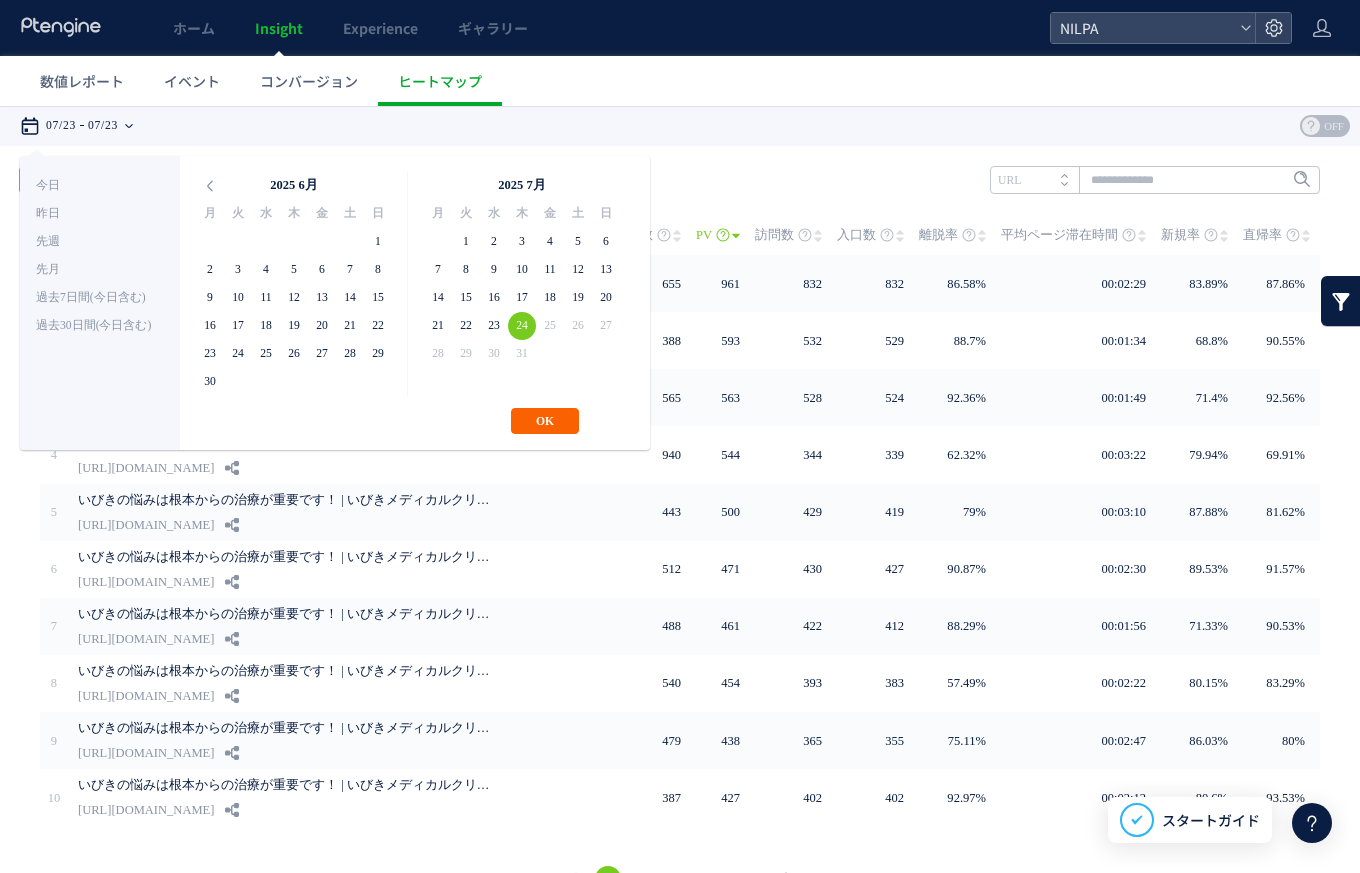 click on "OK" at bounding box center (545, 421) 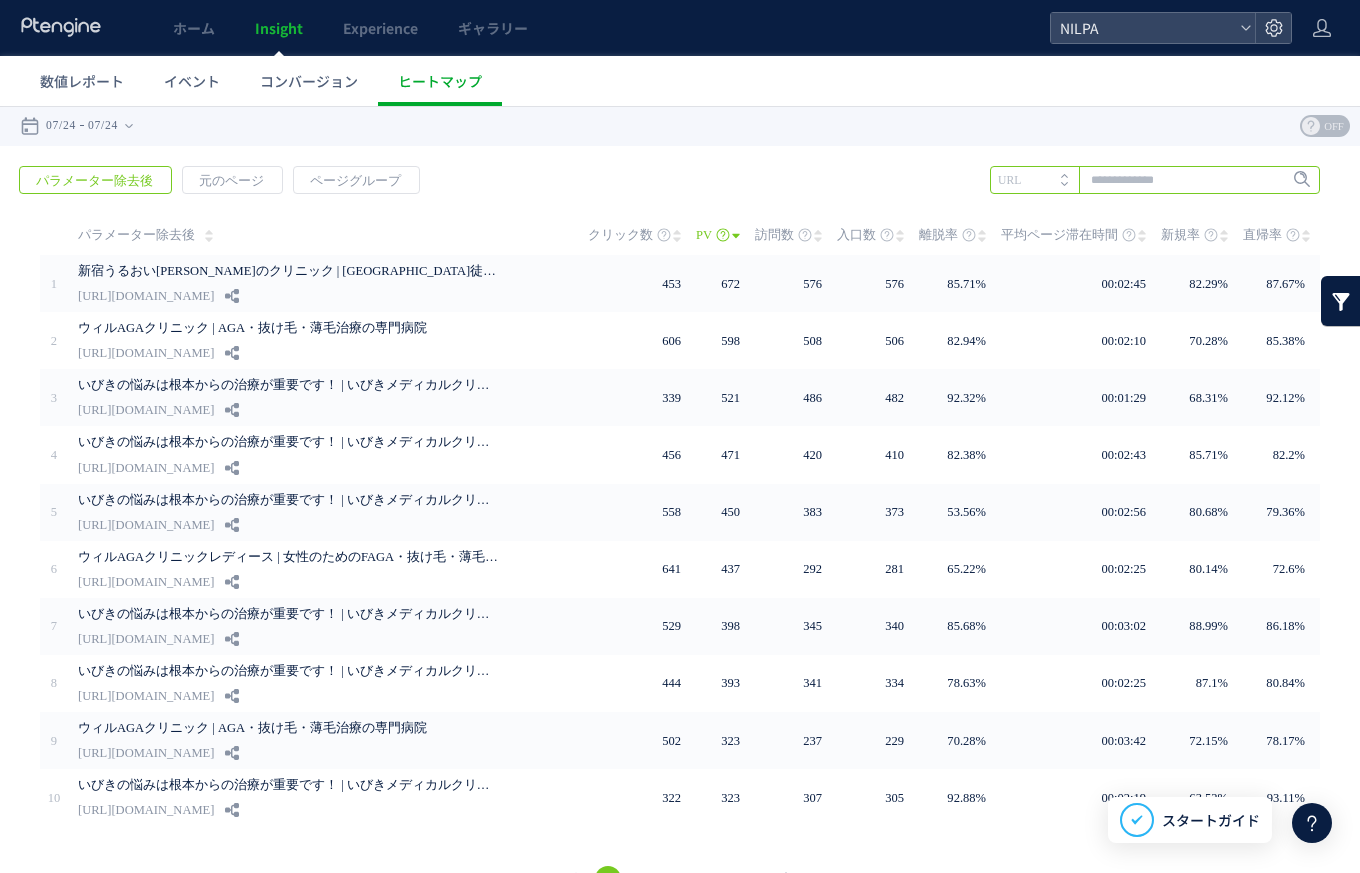 click at bounding box center (1155, 180) 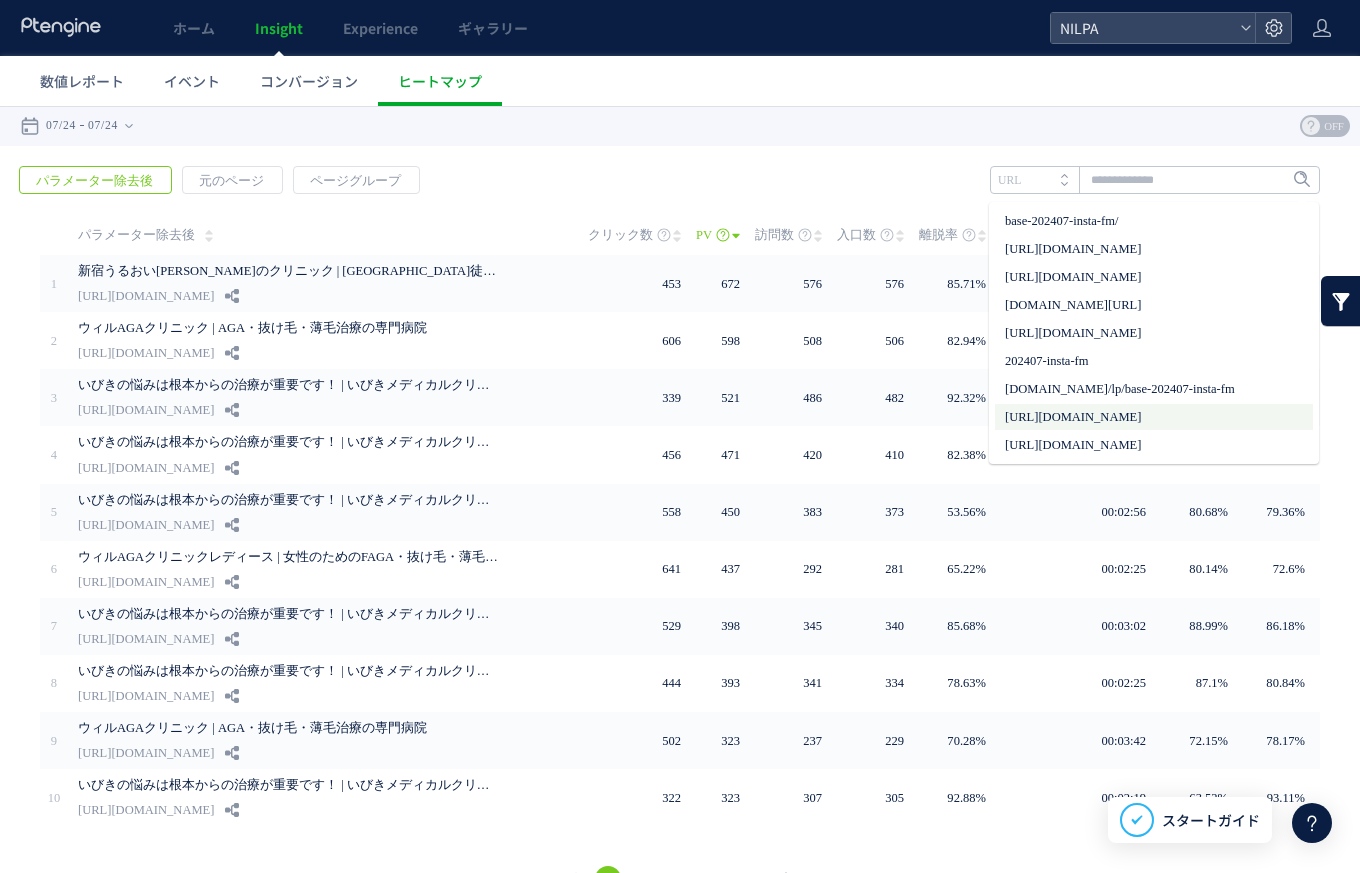 click on "[URL][DOMAIN_NAME]" at bounding box center [1154, 417] 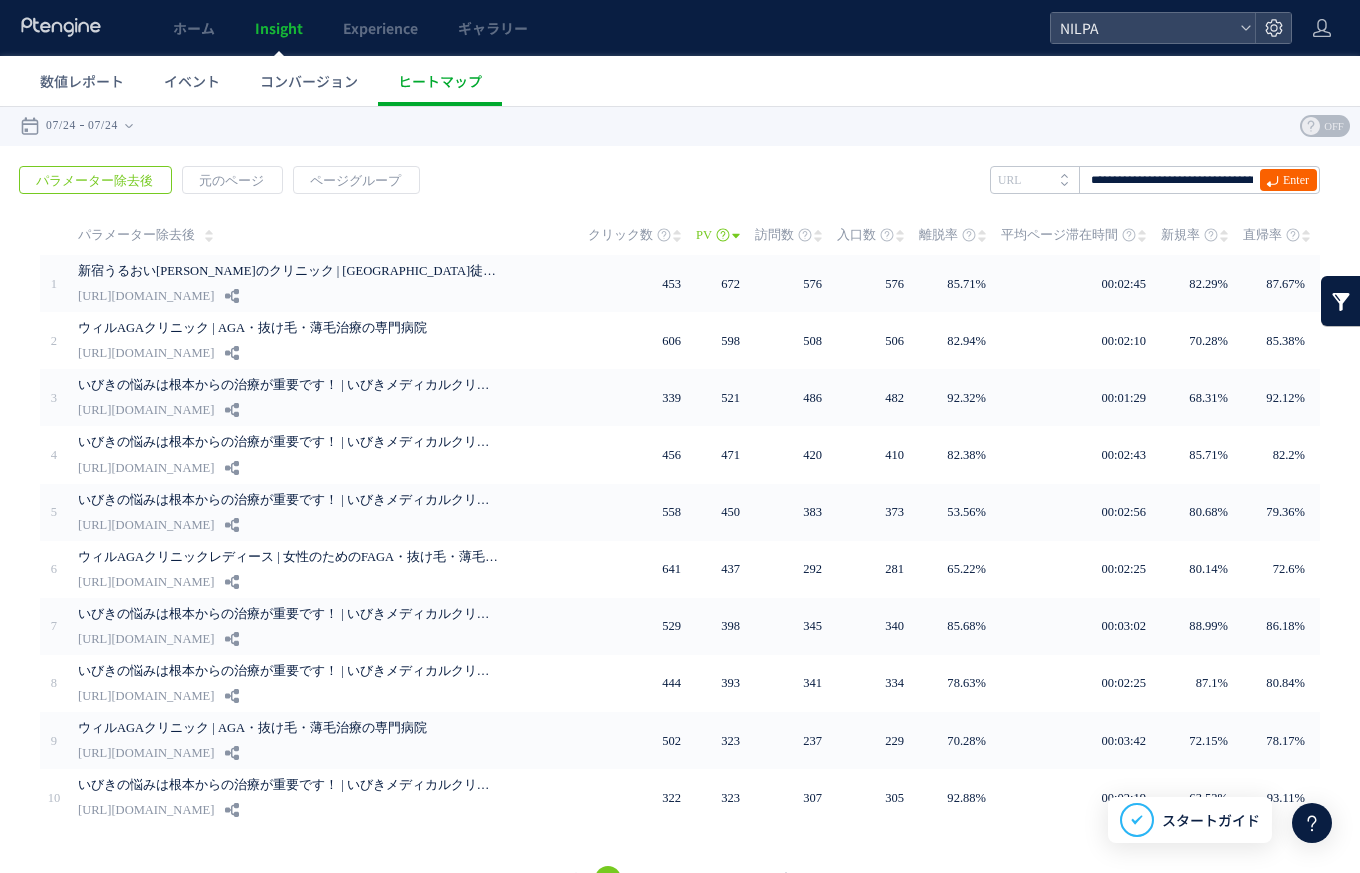 click on "Enter" at bounding box center [1288, 180] 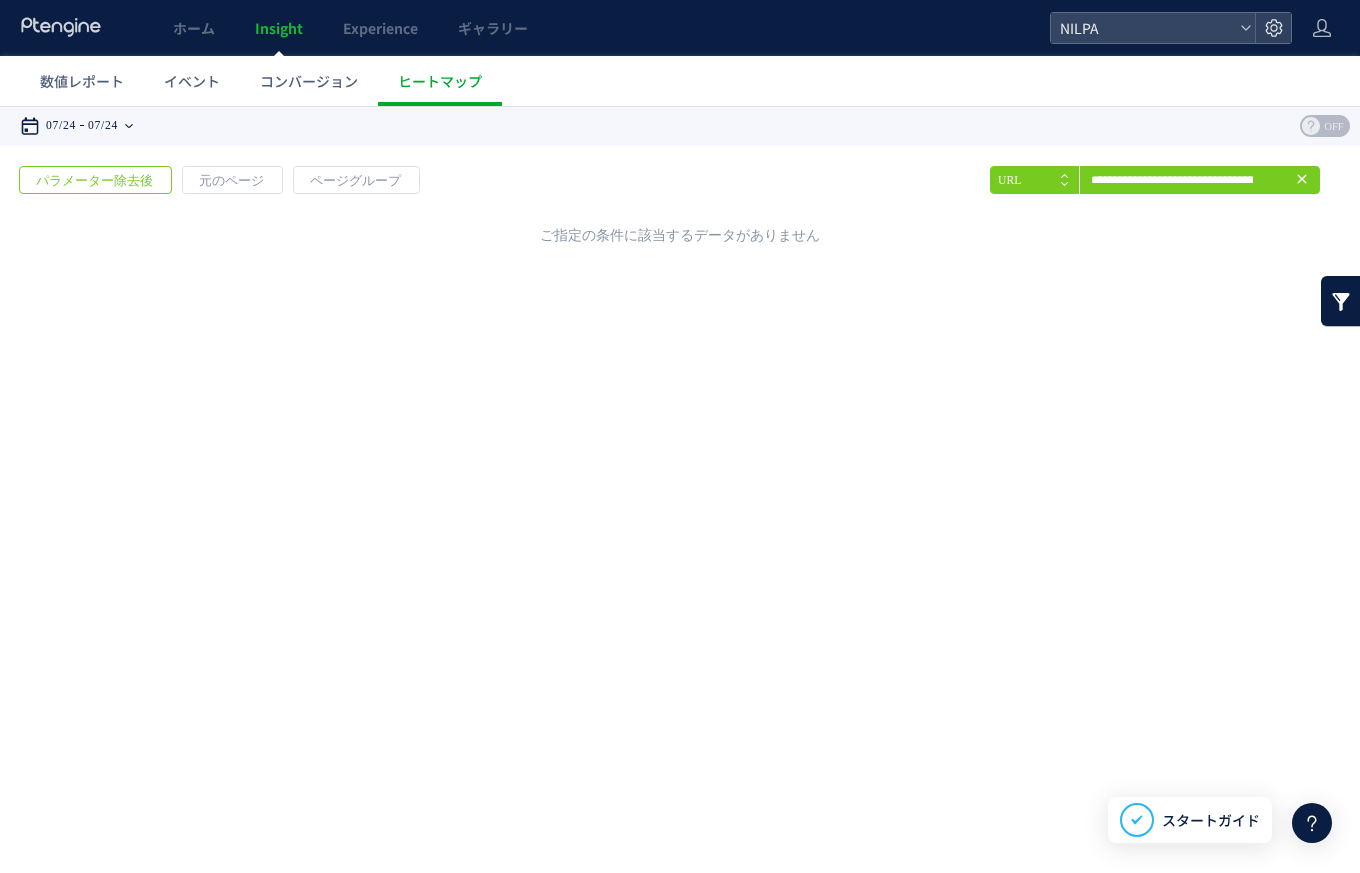 click on "07/24" at bounding box center (61, 126) 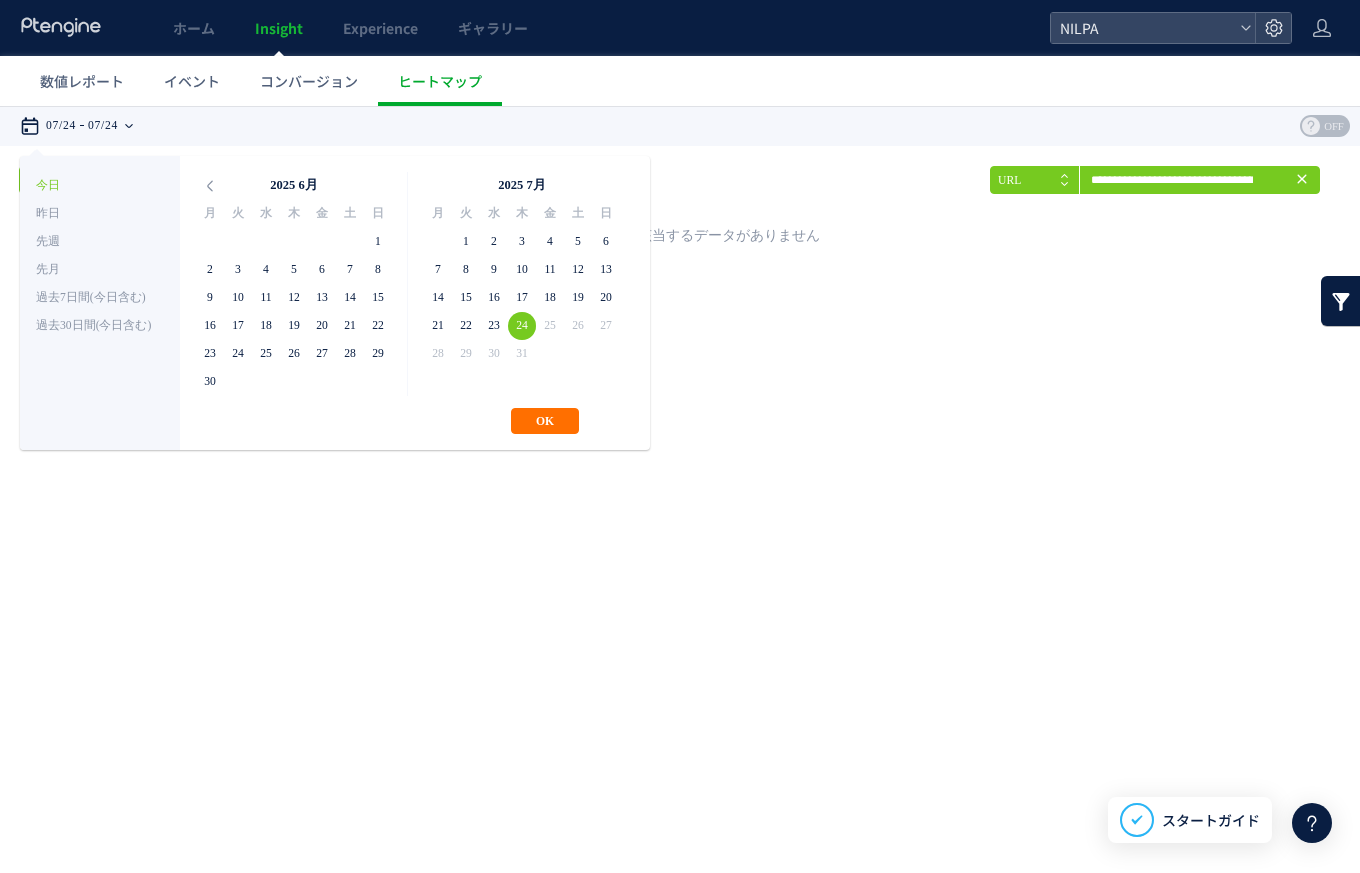 click on "**********" at bounding box center [335, 303] 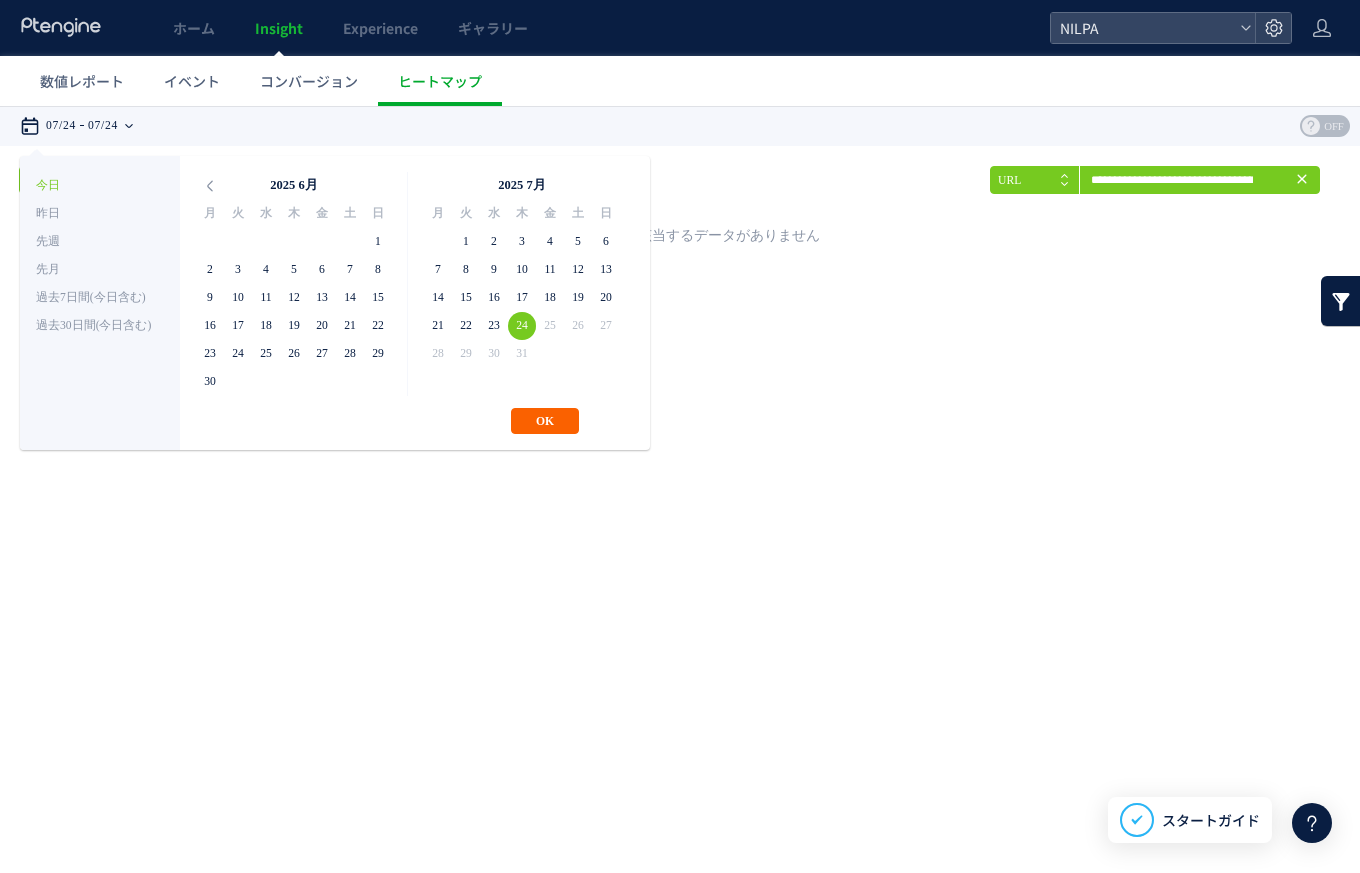 click on "OK" at bounding box center (545, 421) 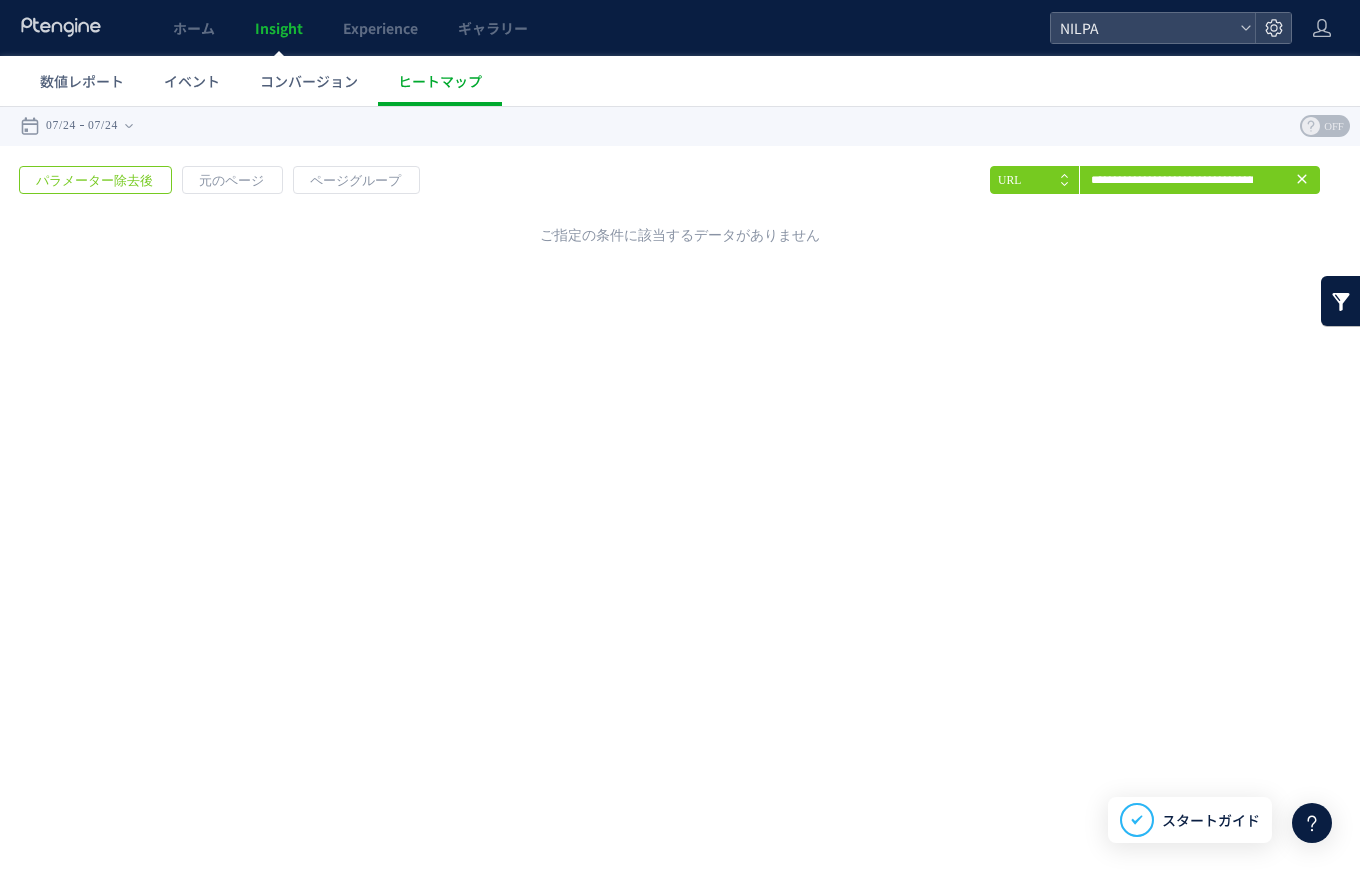 click 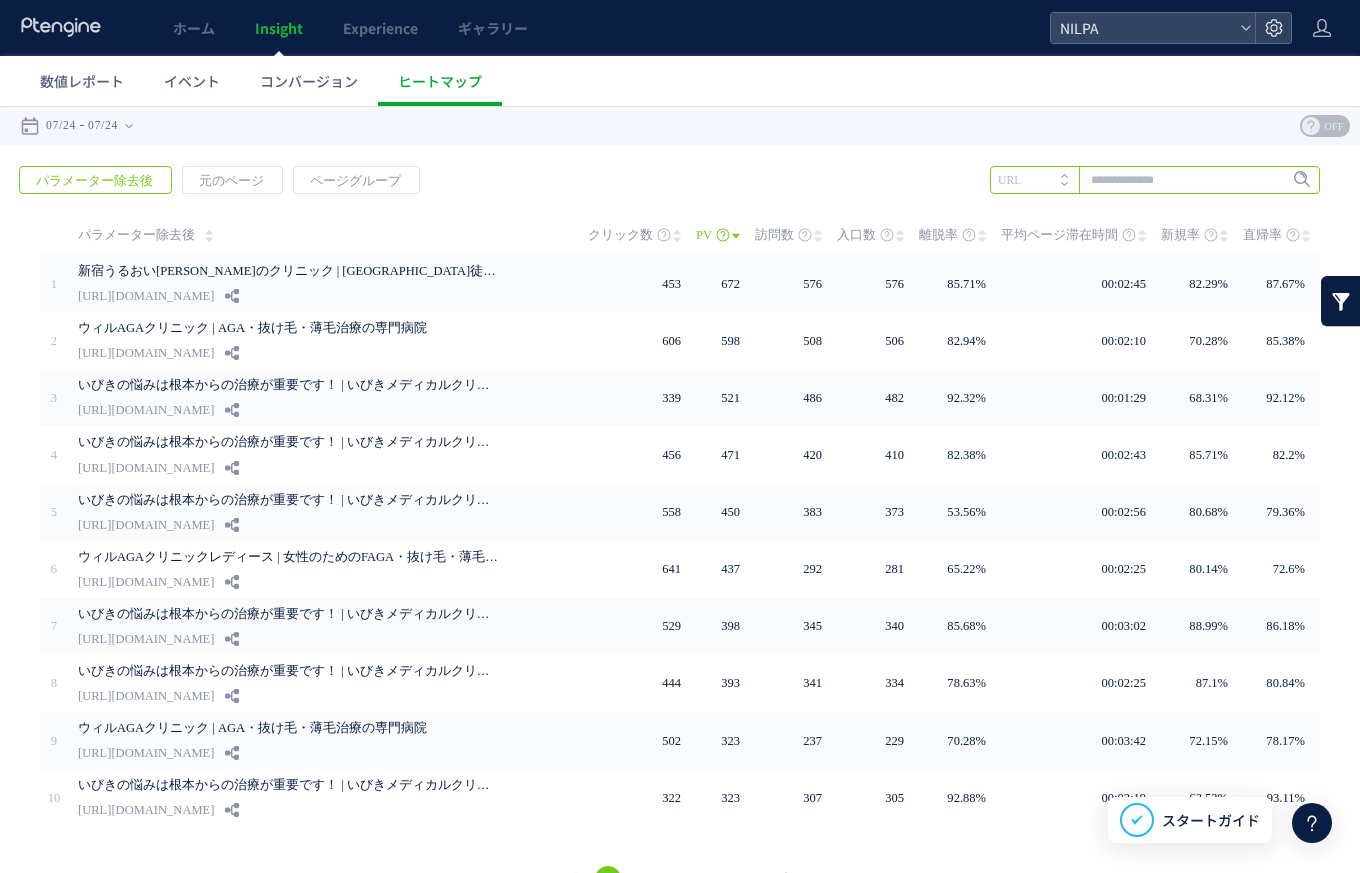 click at bounding box center [1155, 180] 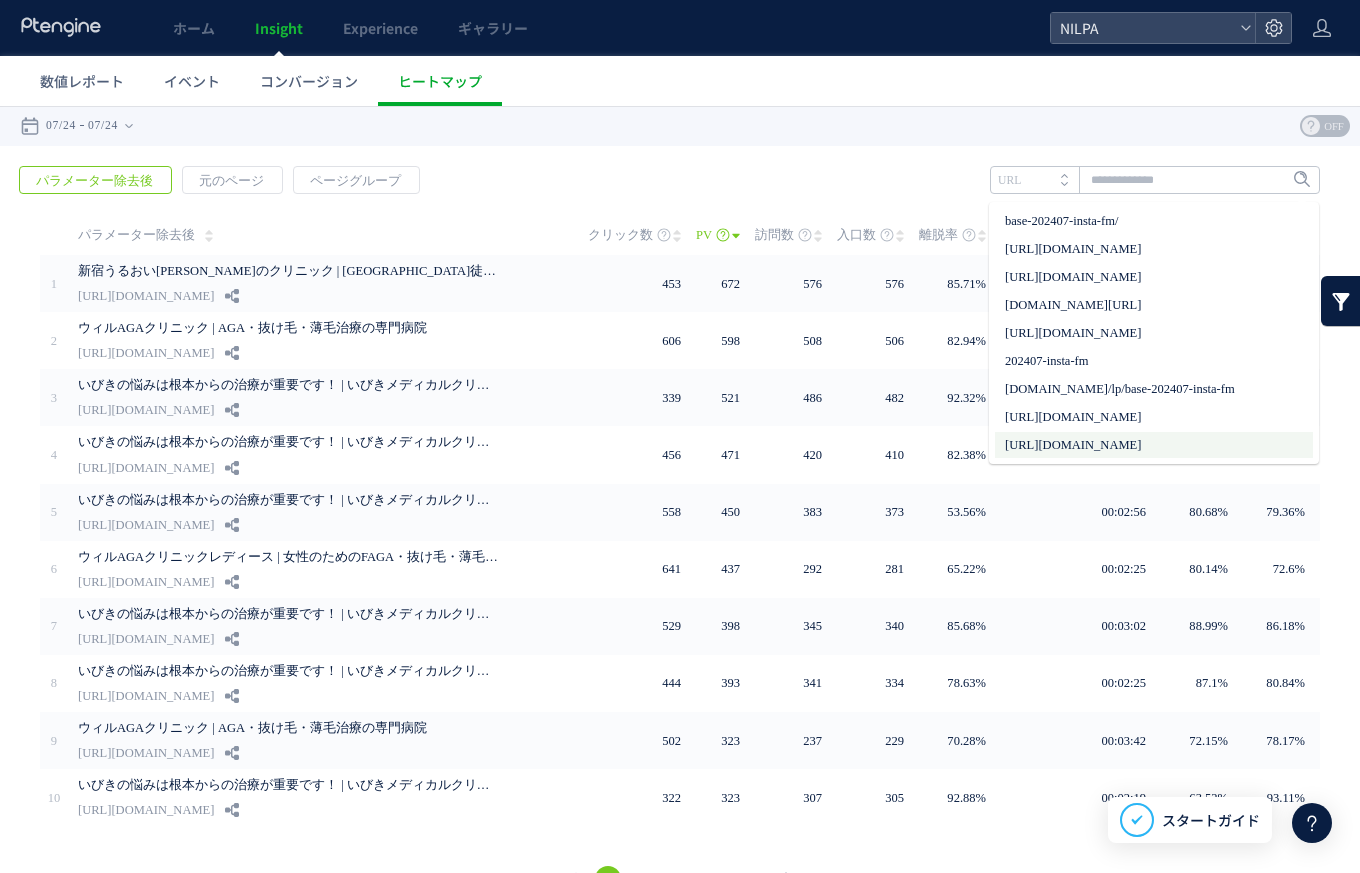 click on "[URL][DOMAIN_NAME]" at bounding box center (1154, 445) 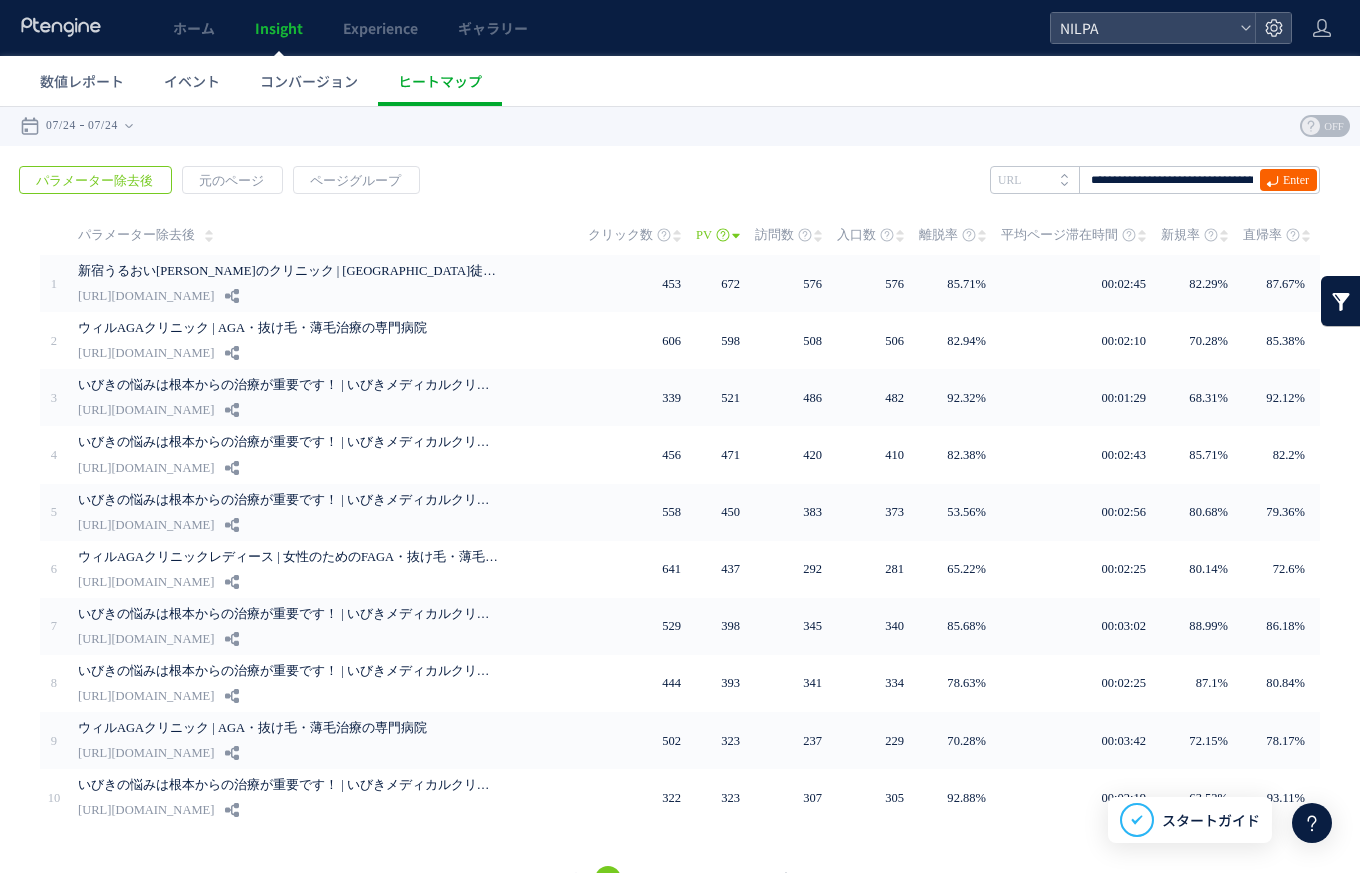 click on "Enter" at bounding box center (1288, 180) 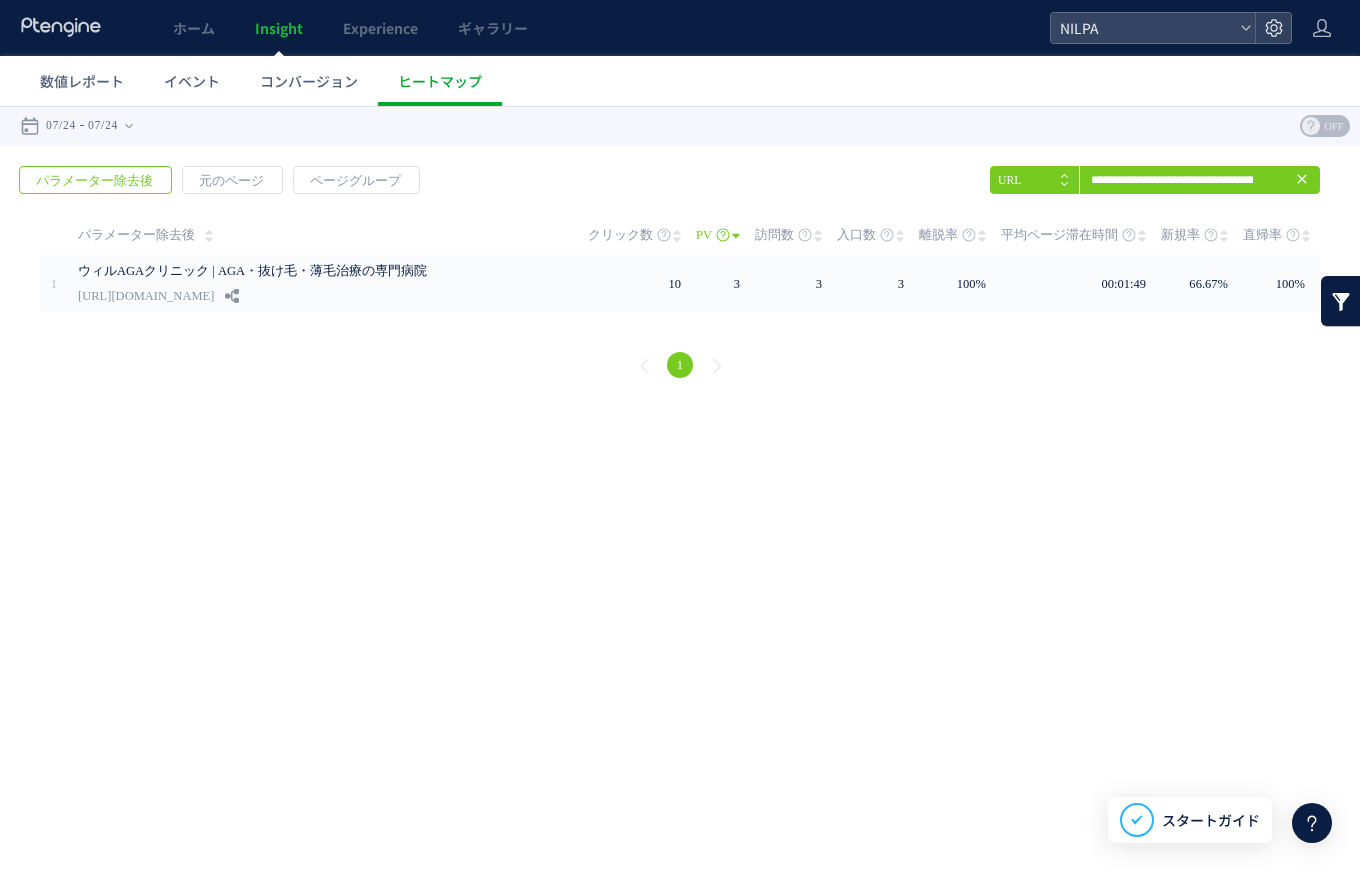 click on "**********" at bounding box center [680, 286] 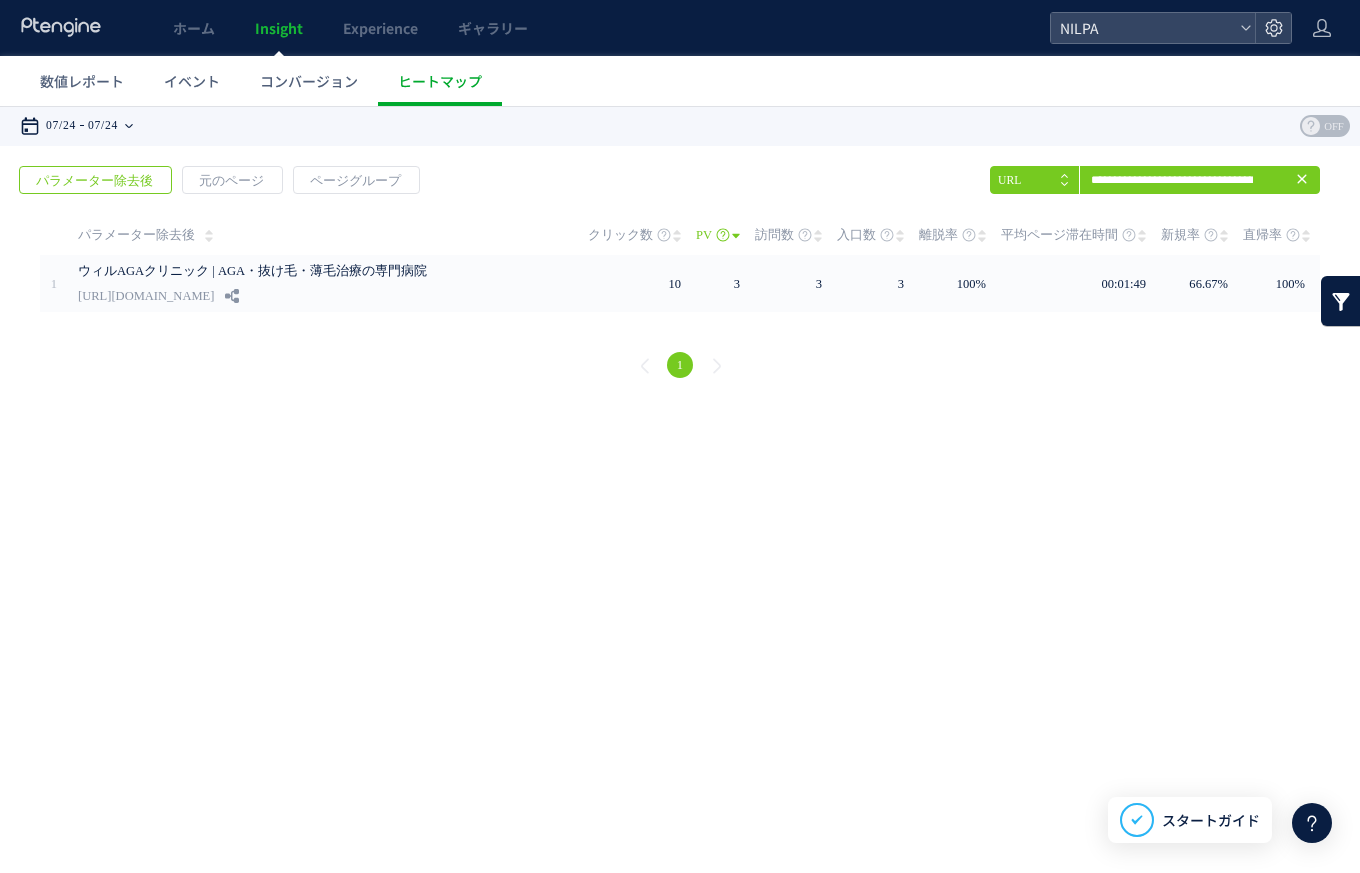click at bounding box center (129, 126) 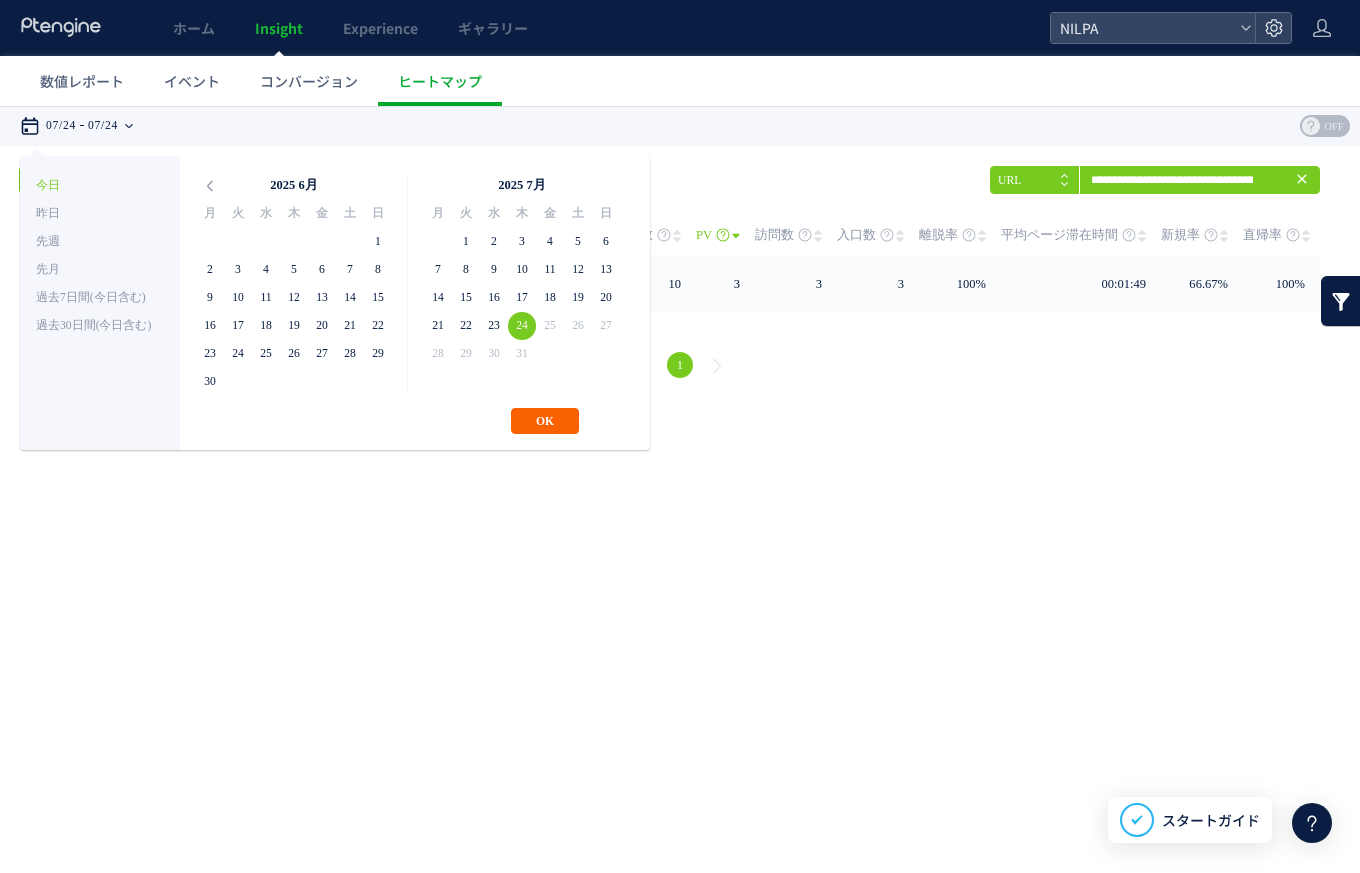 click on "OK" at bounding box center [545, 421] 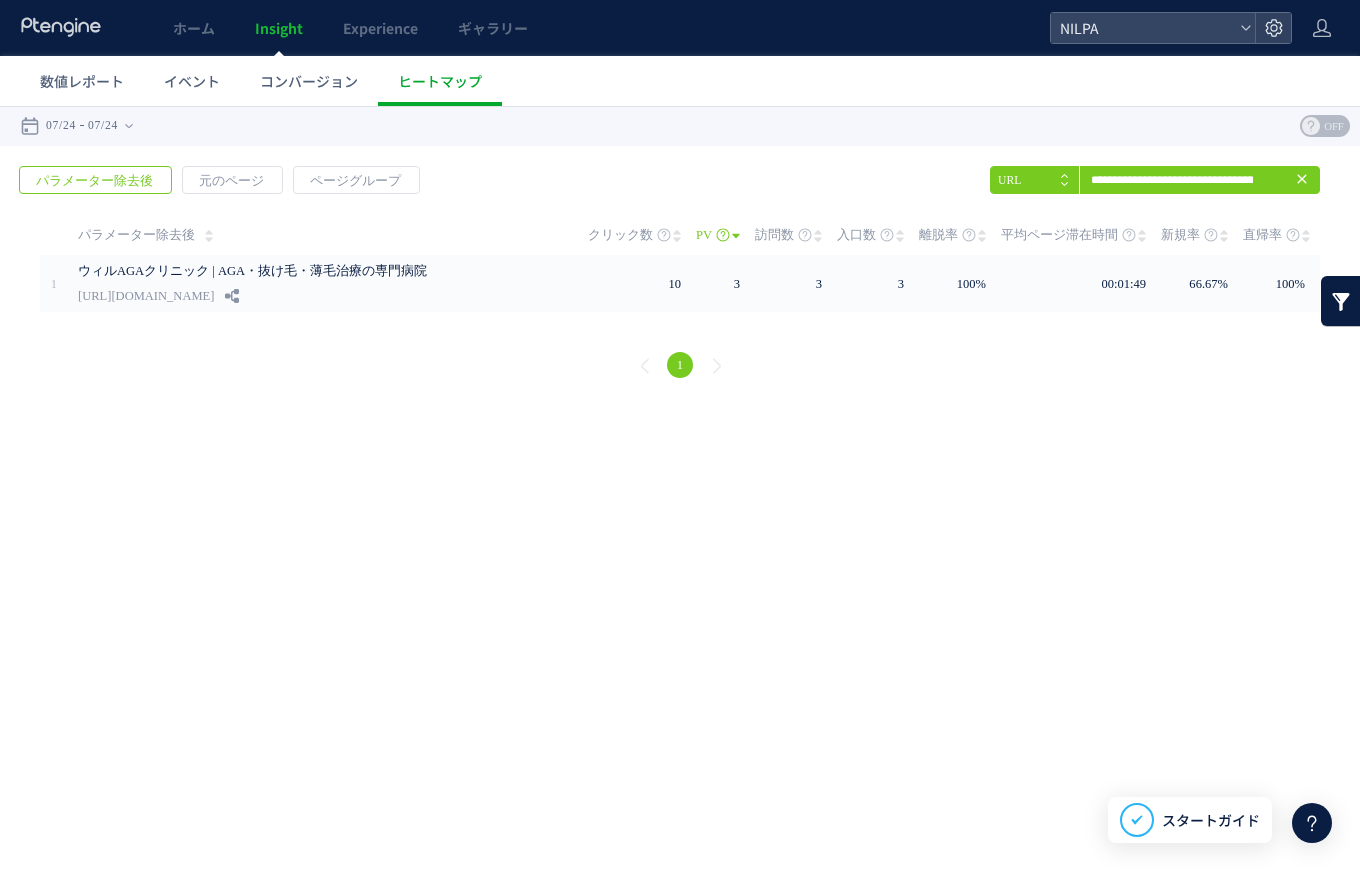 click 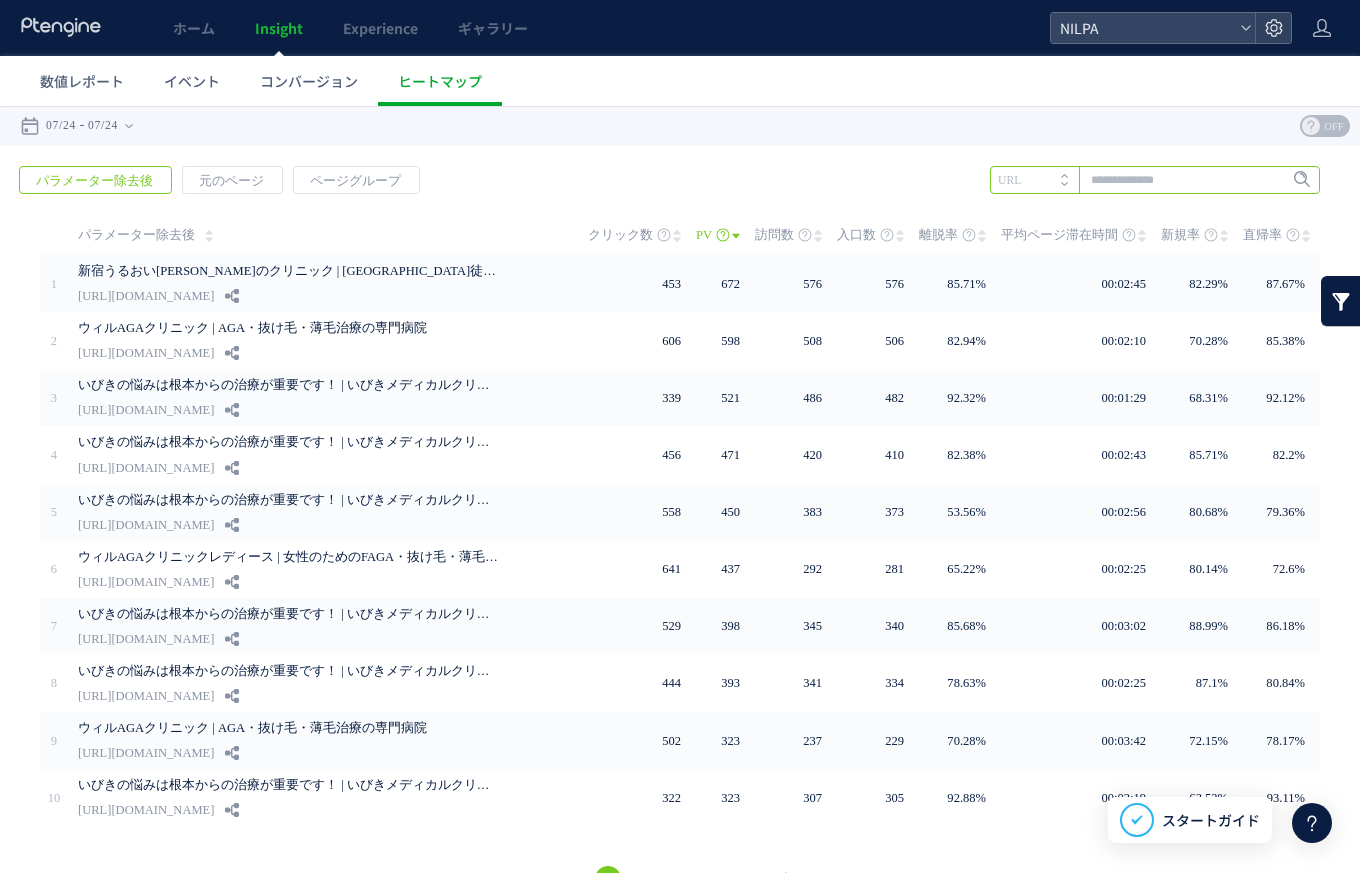 click at bounding box center [1155, 180] 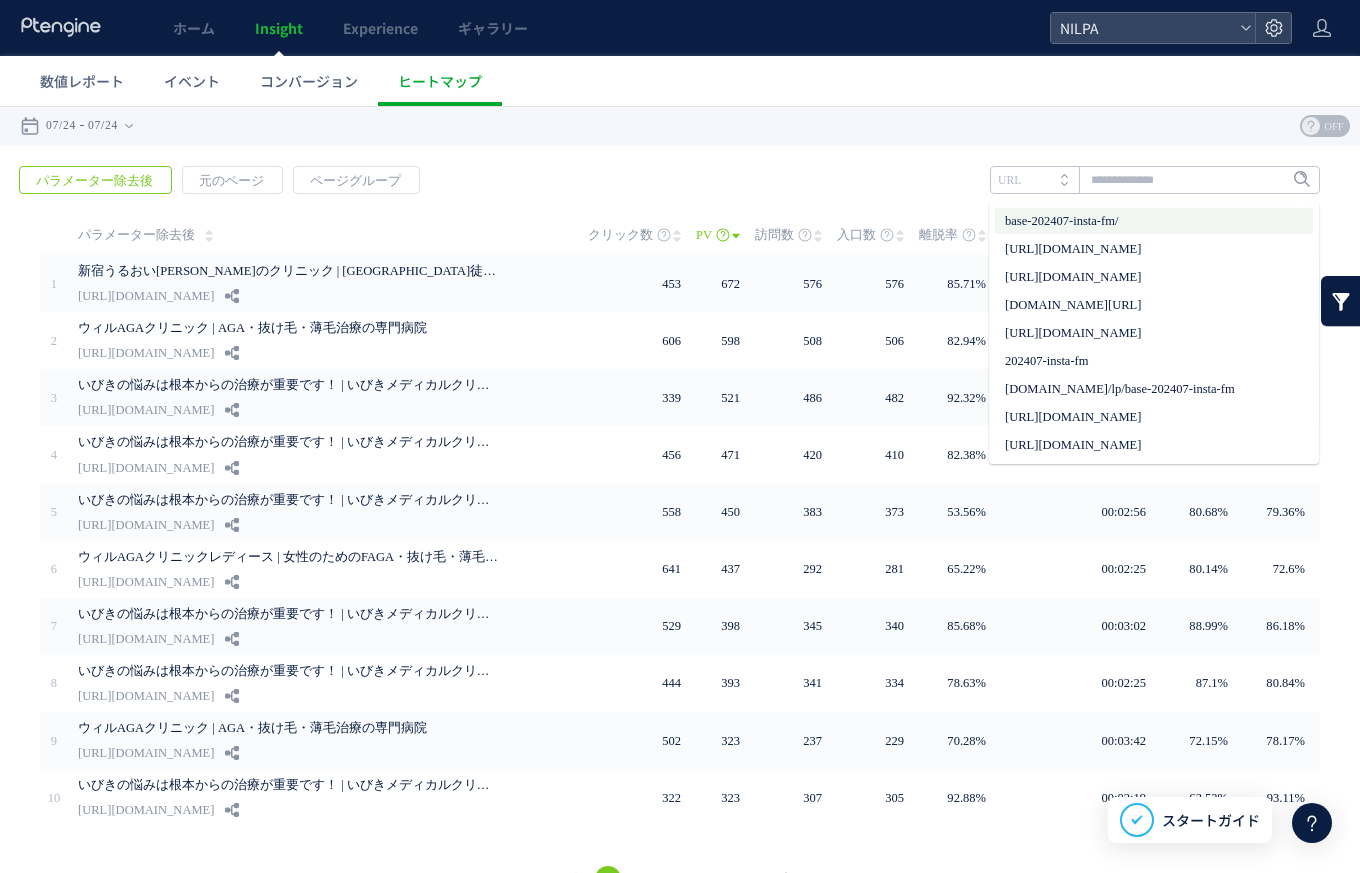 click on "base-202407-insta-fm/" at bounding box center (1154, 221) 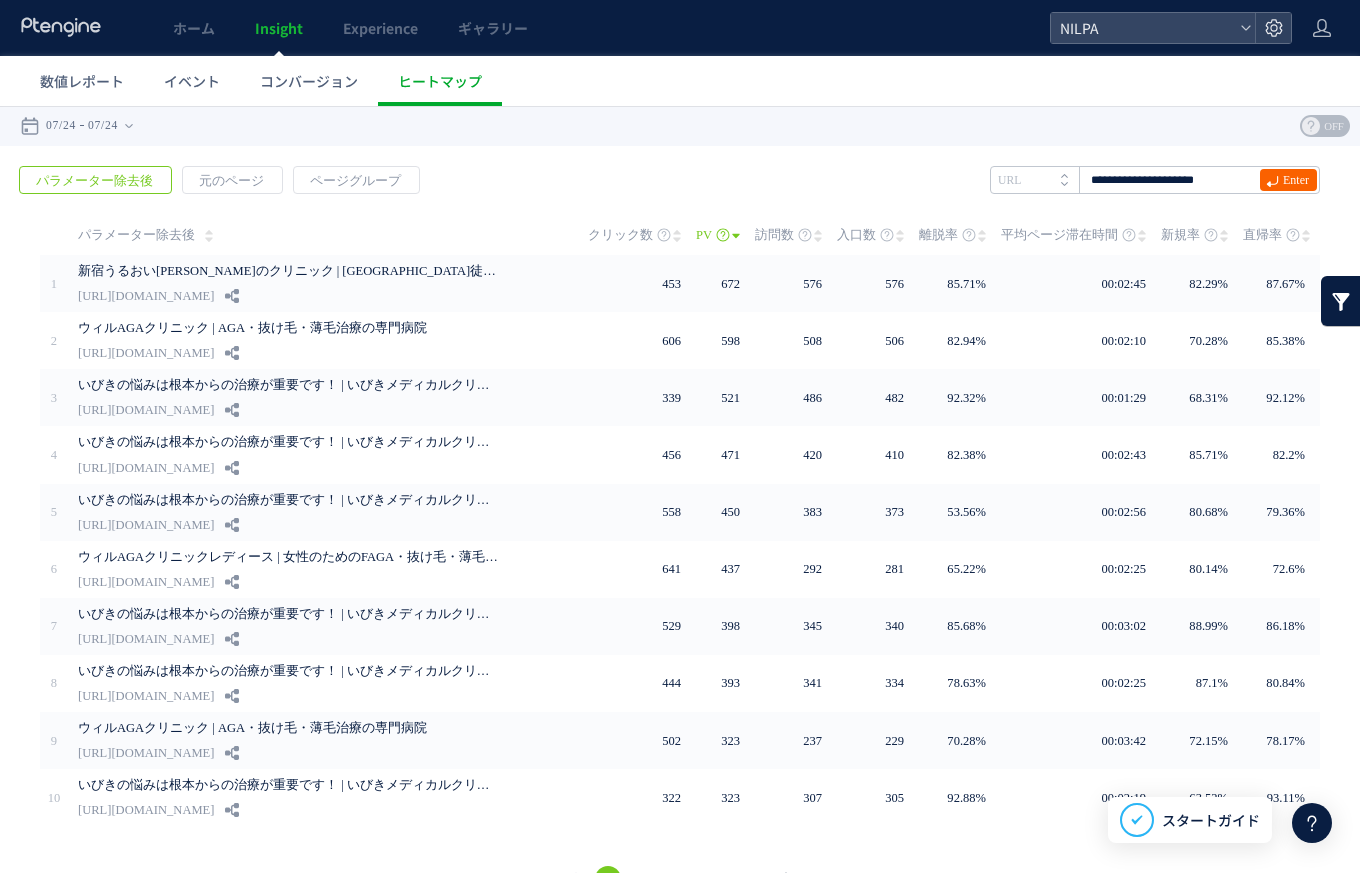 click on "Enter" at bounding box center (1296, 180) 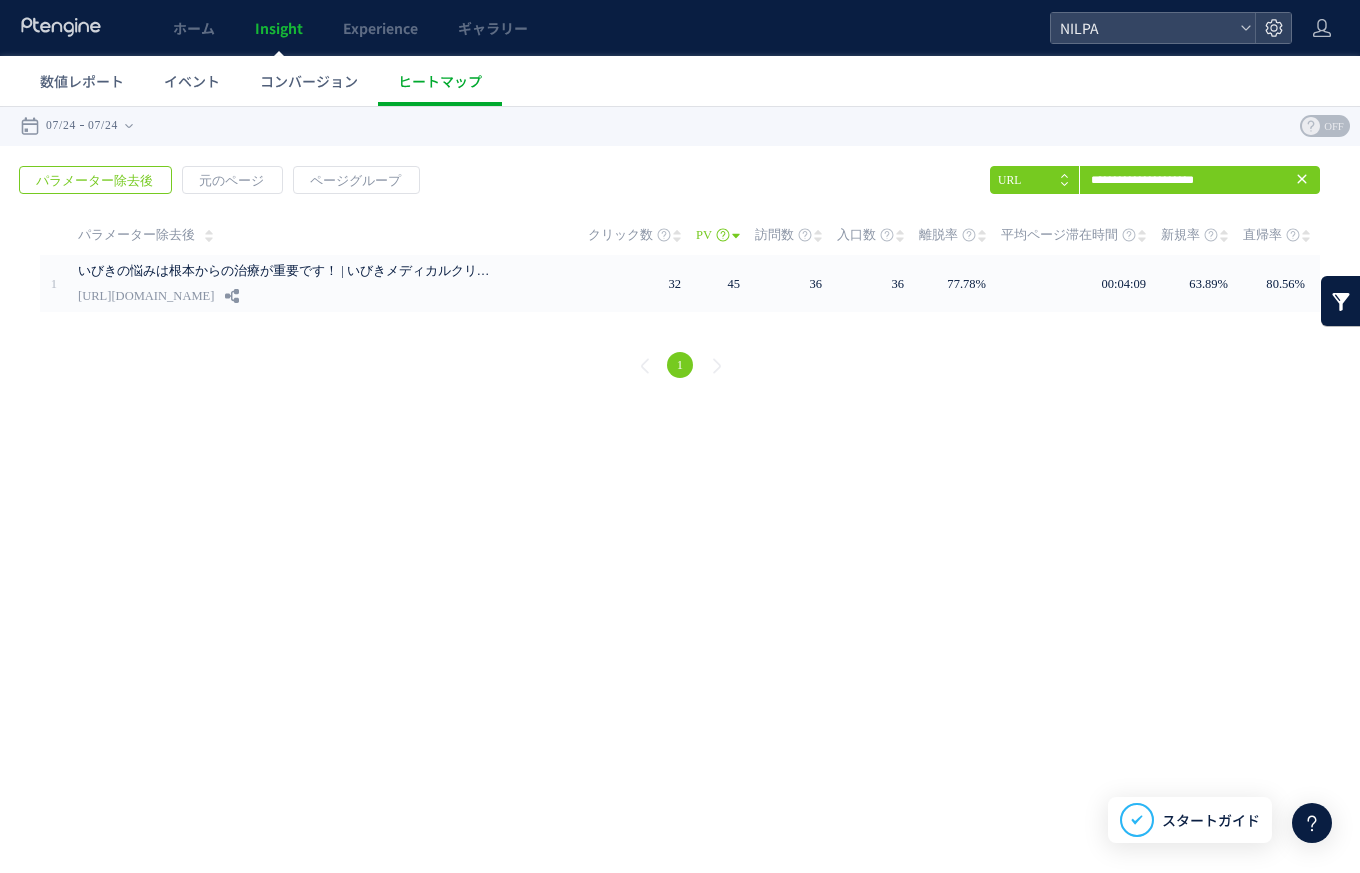 click 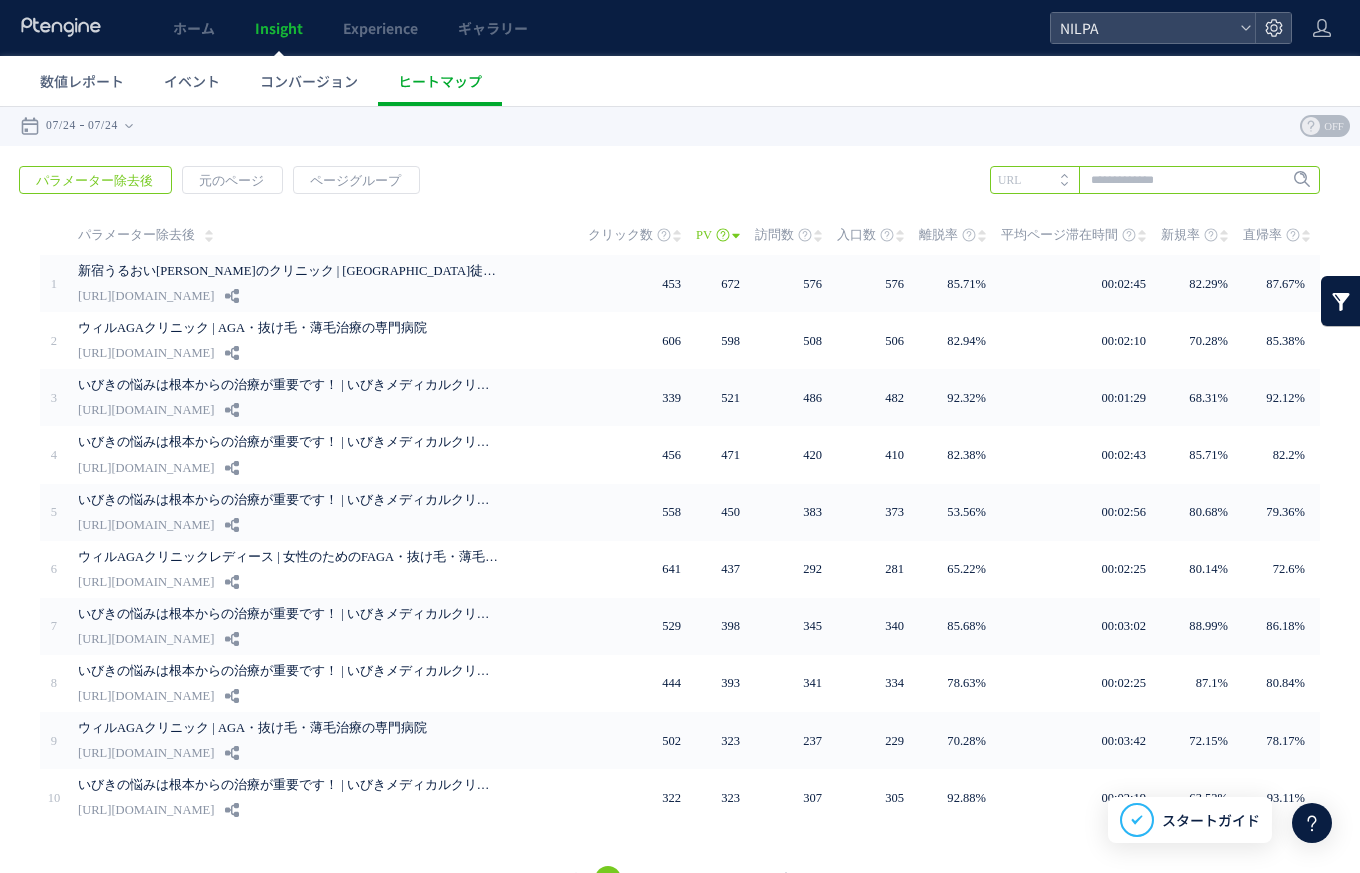 click at bounding box center (1155, 180) 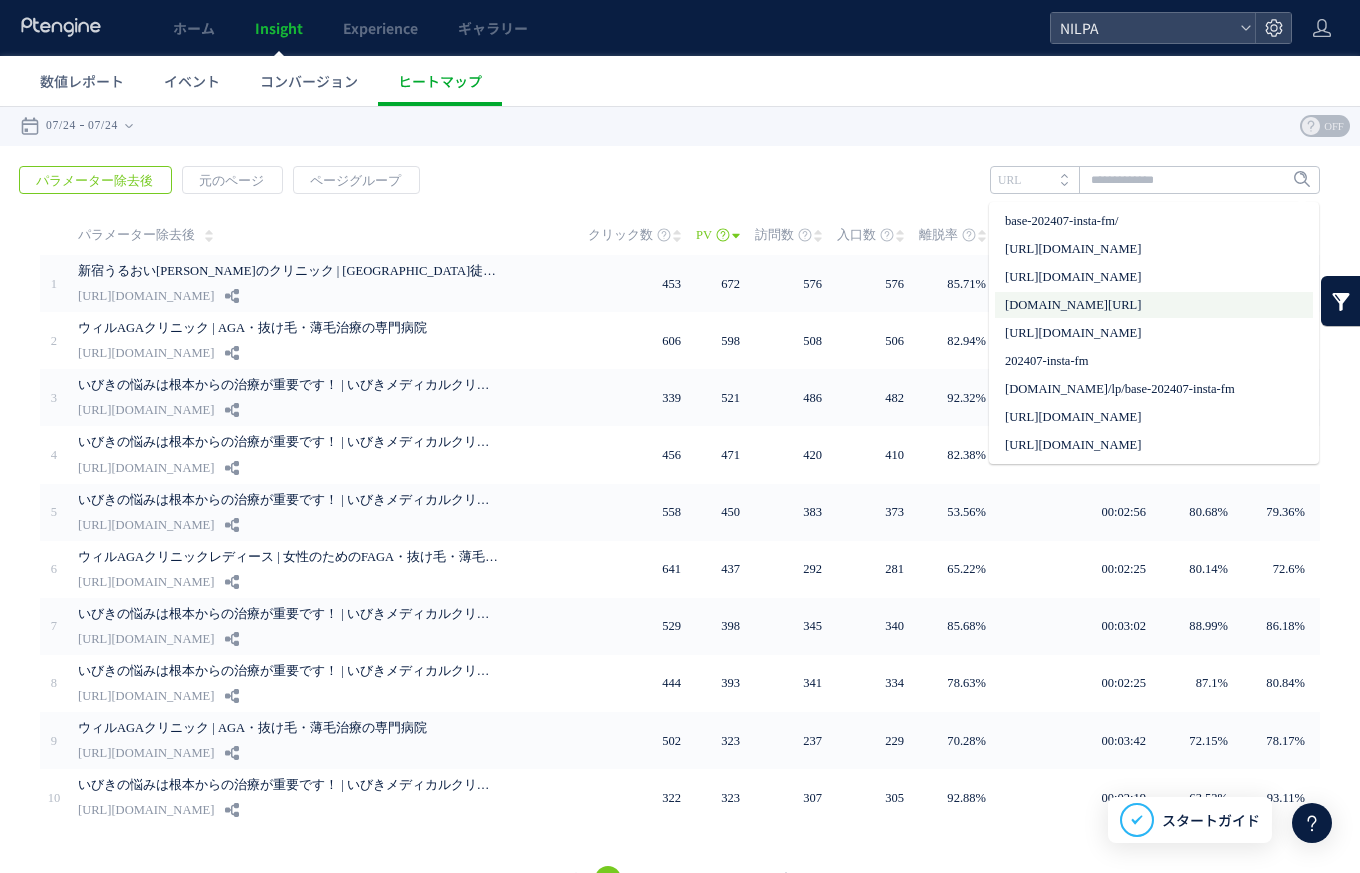 click on "[DOMAIN_NAME][URL]" at bounding box center [1154, 305] 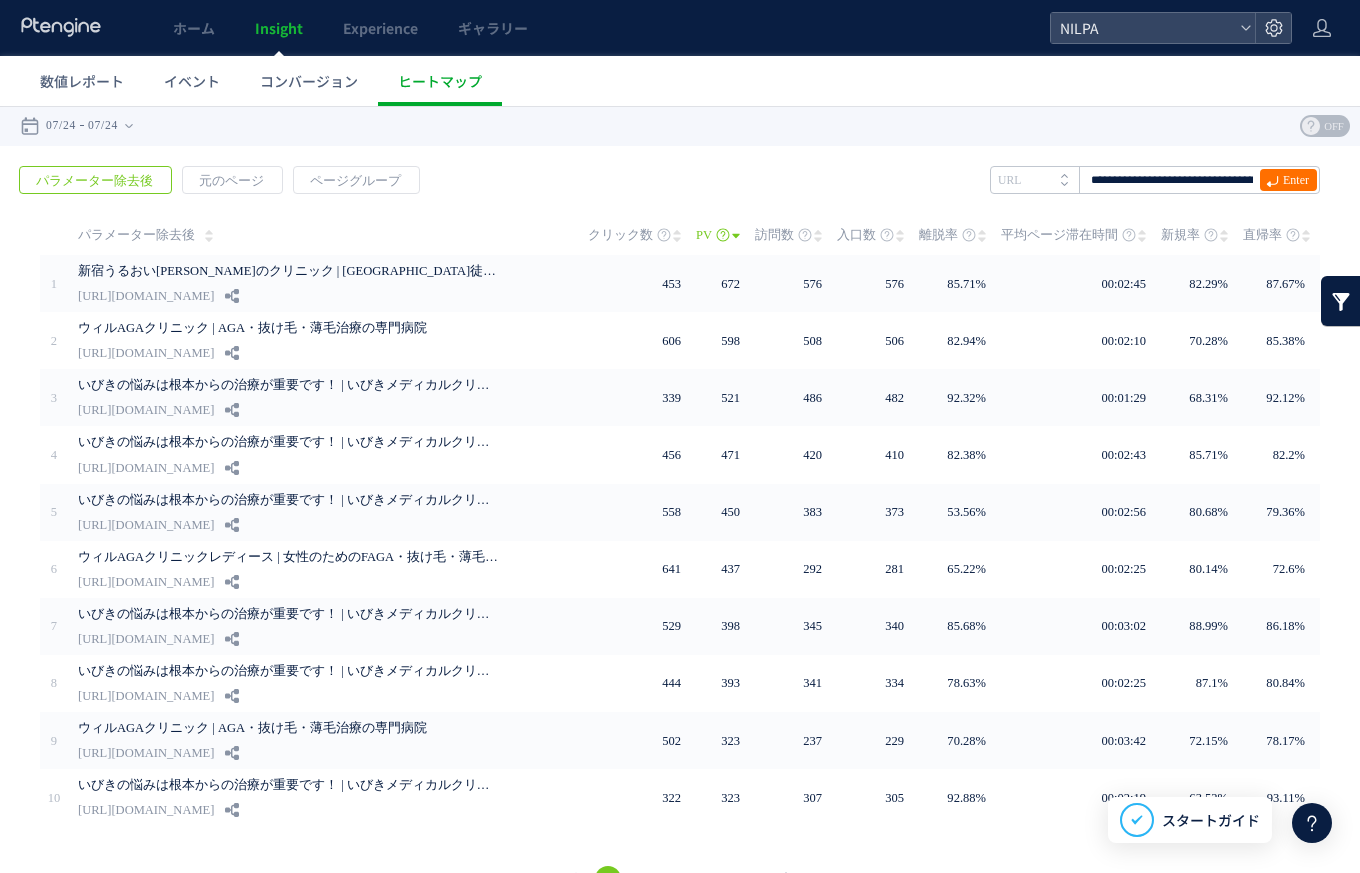 click on "戻る
パラメーター除去後
元のページ
ページグループ
実装" at bounding box center (680, 532) 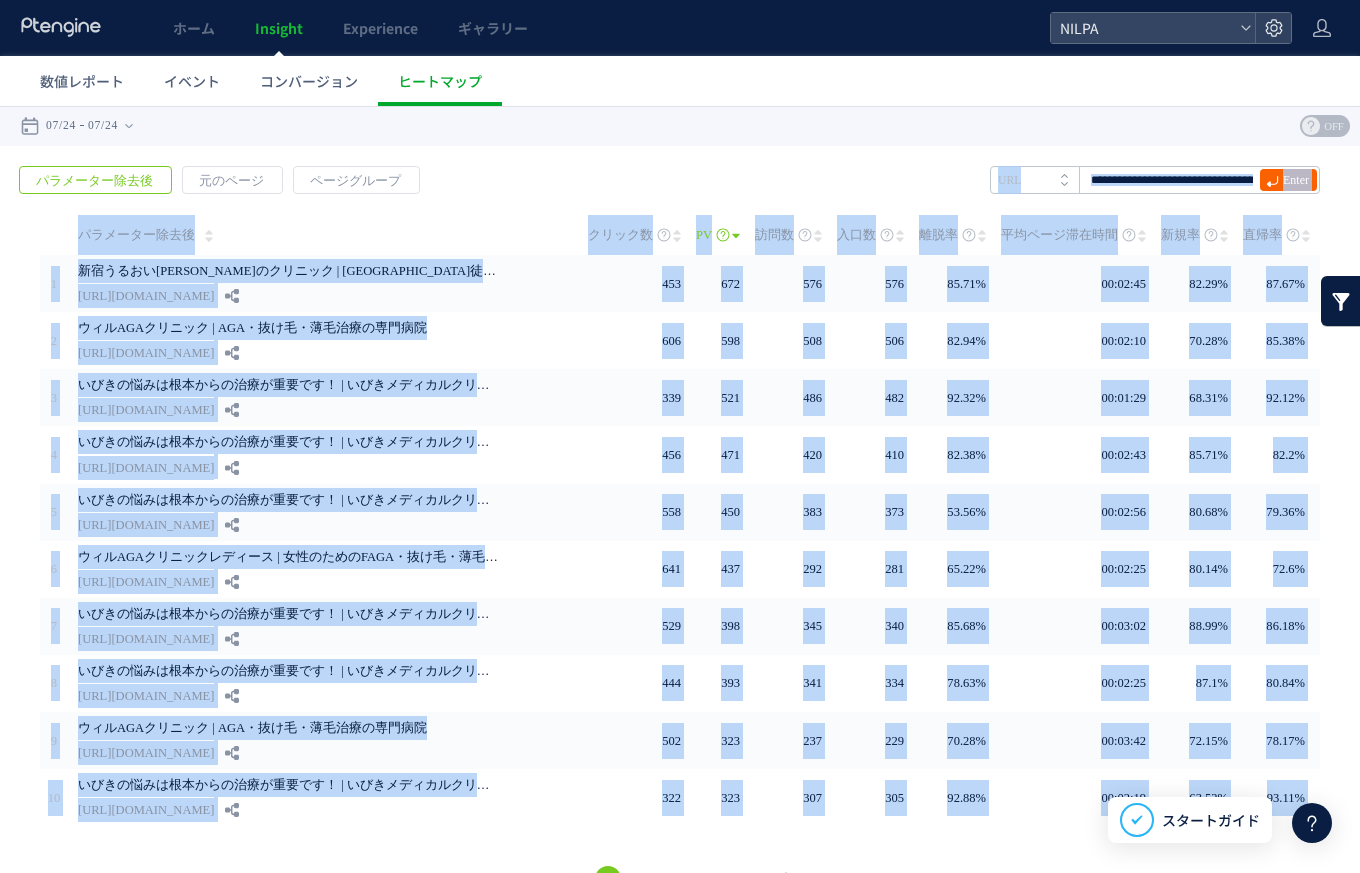 click on "Enter" at bounding box center [1288, 180] 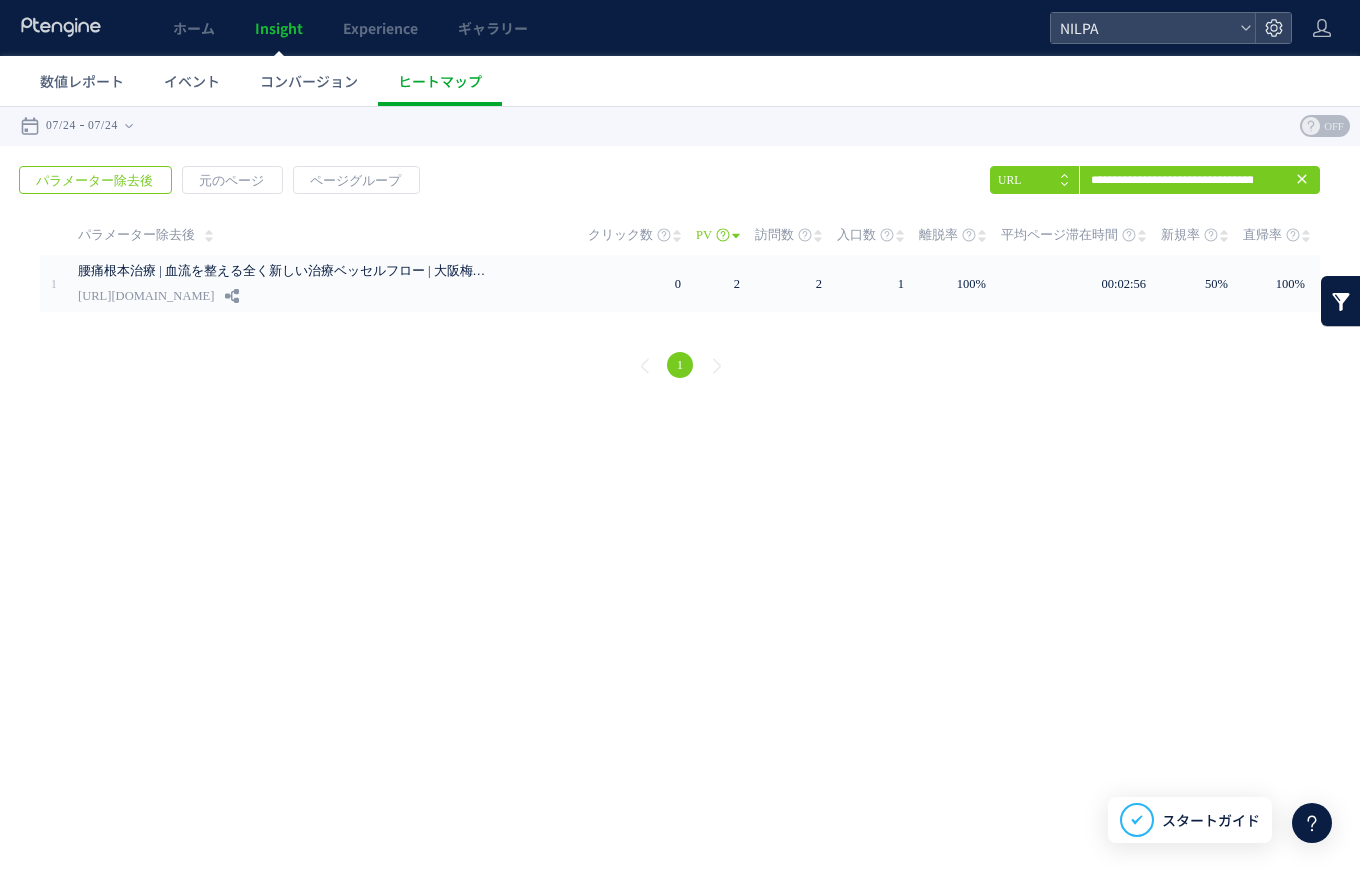click on "戻る
パラメーター除去後
元のページ
ページグループ
実装" at bounding box center [680, 275] 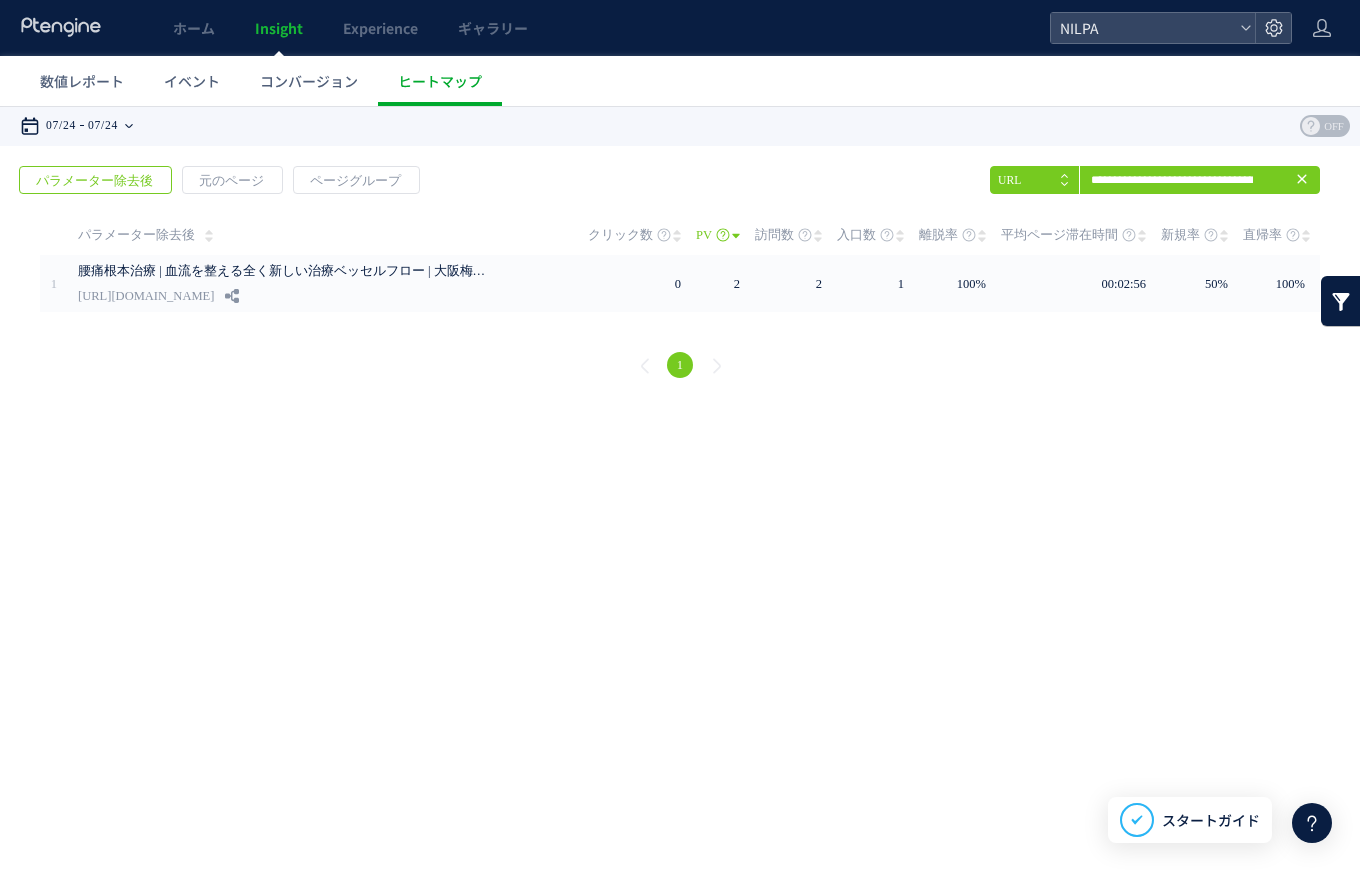 click on "07/24" at bounding box center (103, 126) 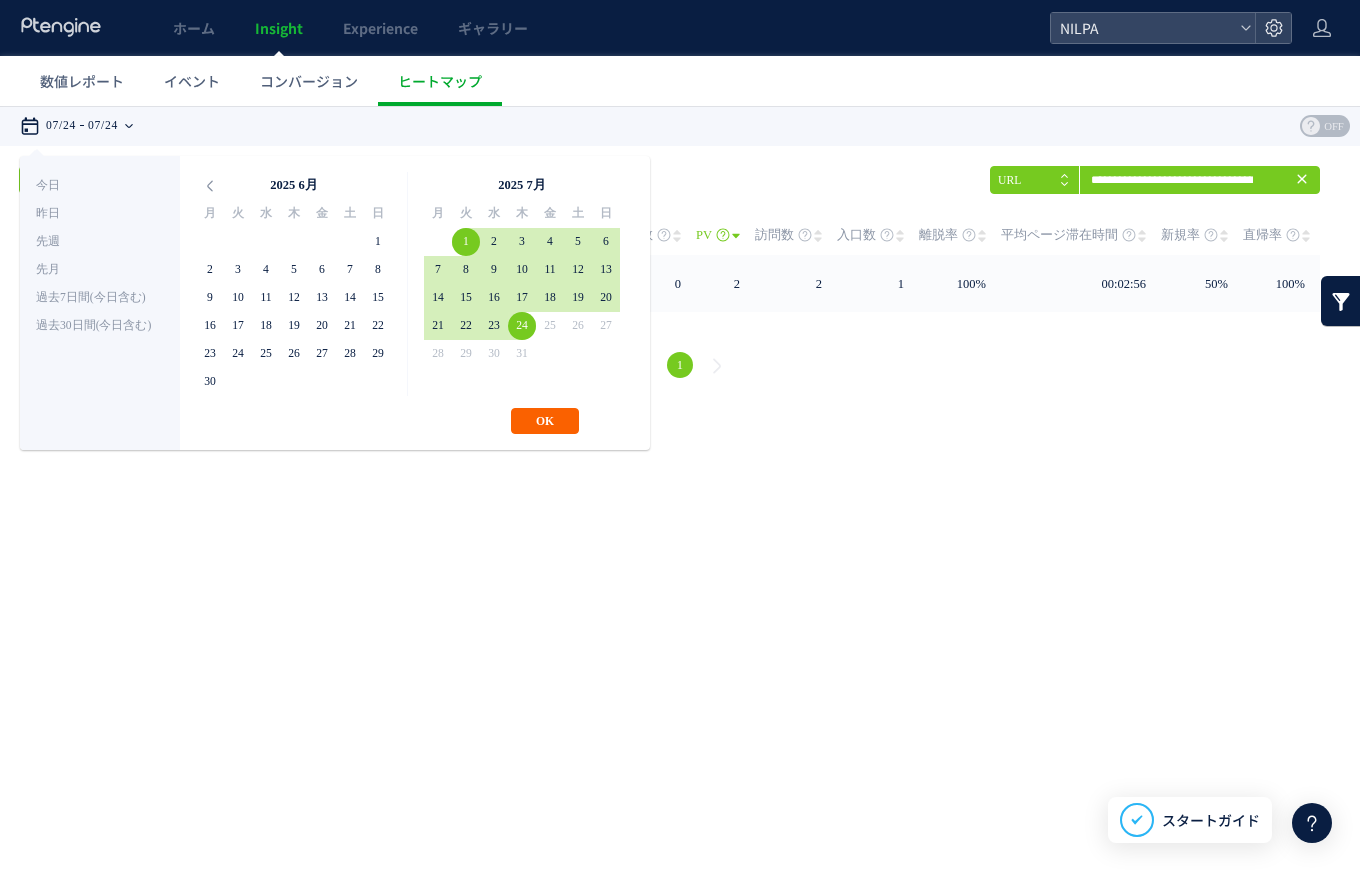 click on "OK" at bounding box center (545, 421) 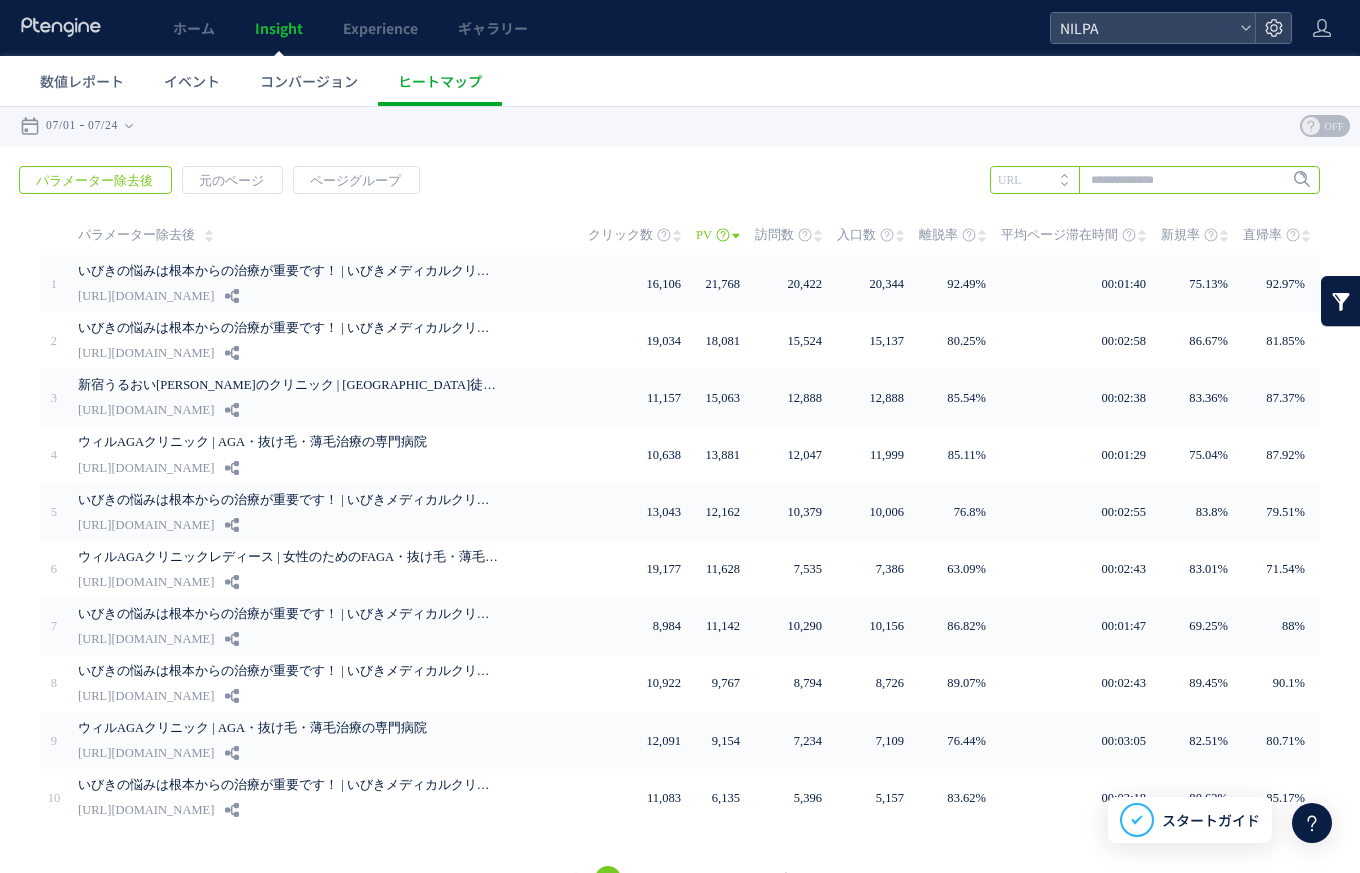 click at bounding box center [1155, 180] 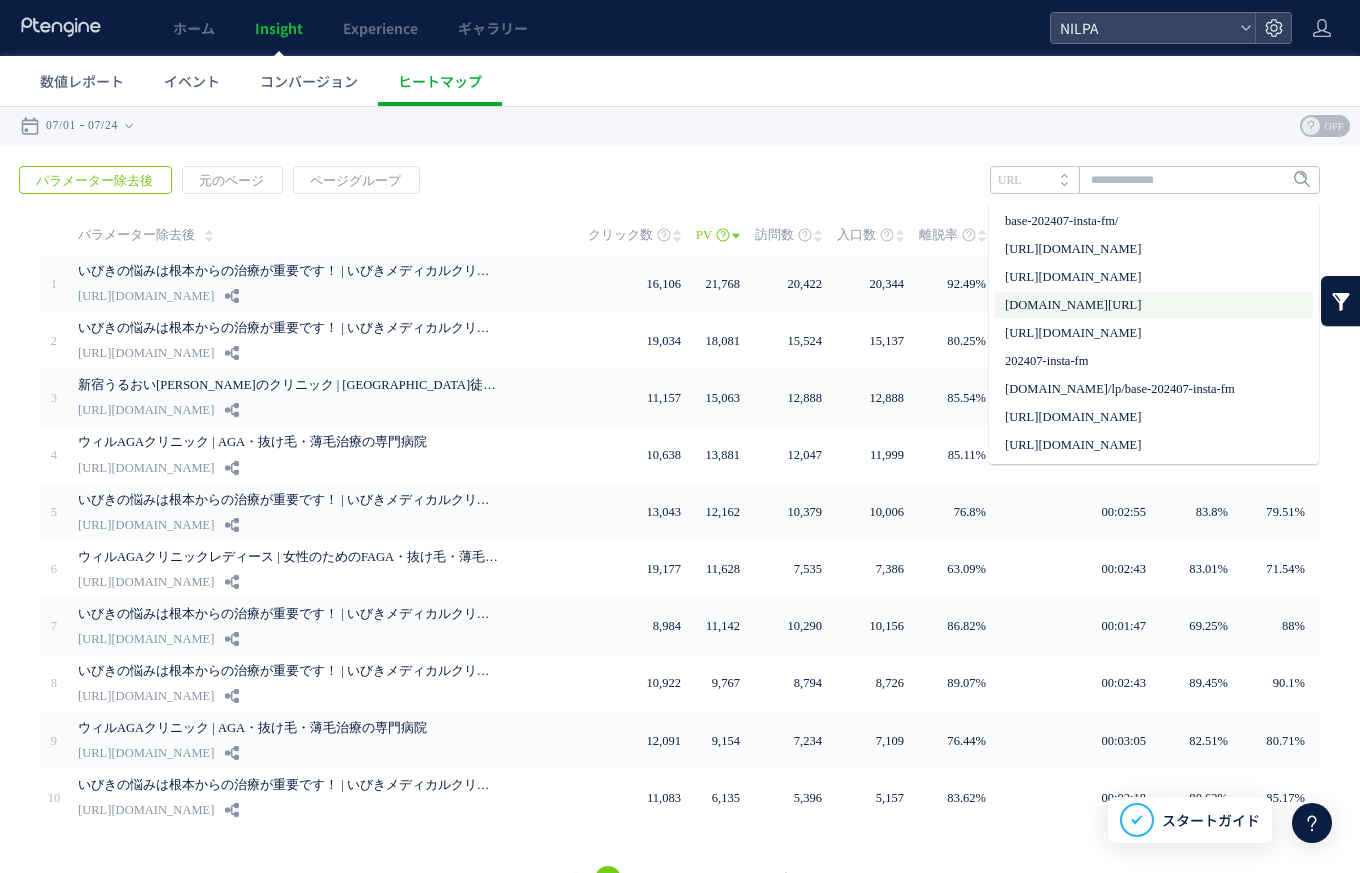 click on "[DOMAIN_NAME][URL]" at bounding box center (1154, 305) 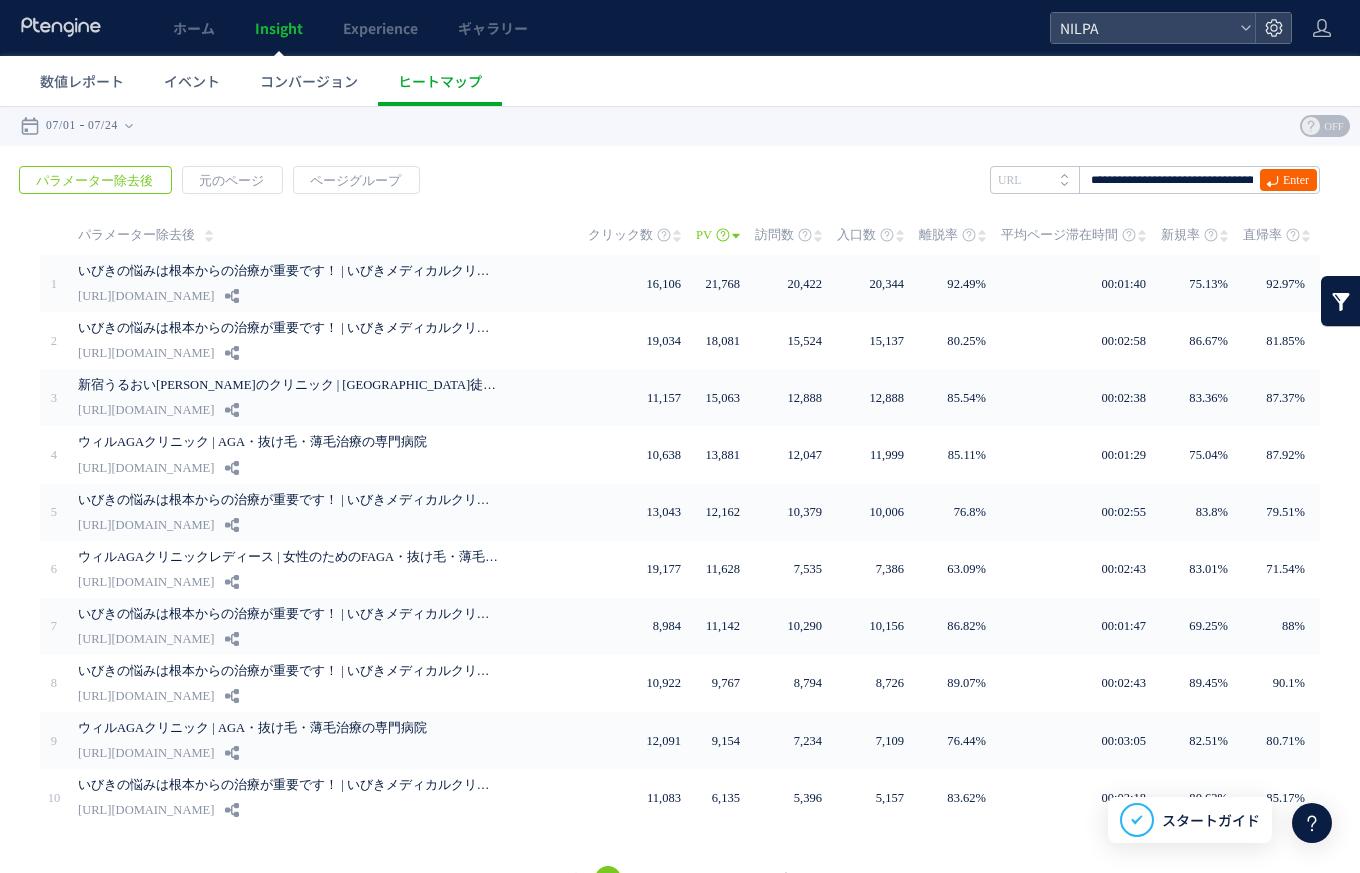 click on "Enter" at bounding box center [1296, 180] 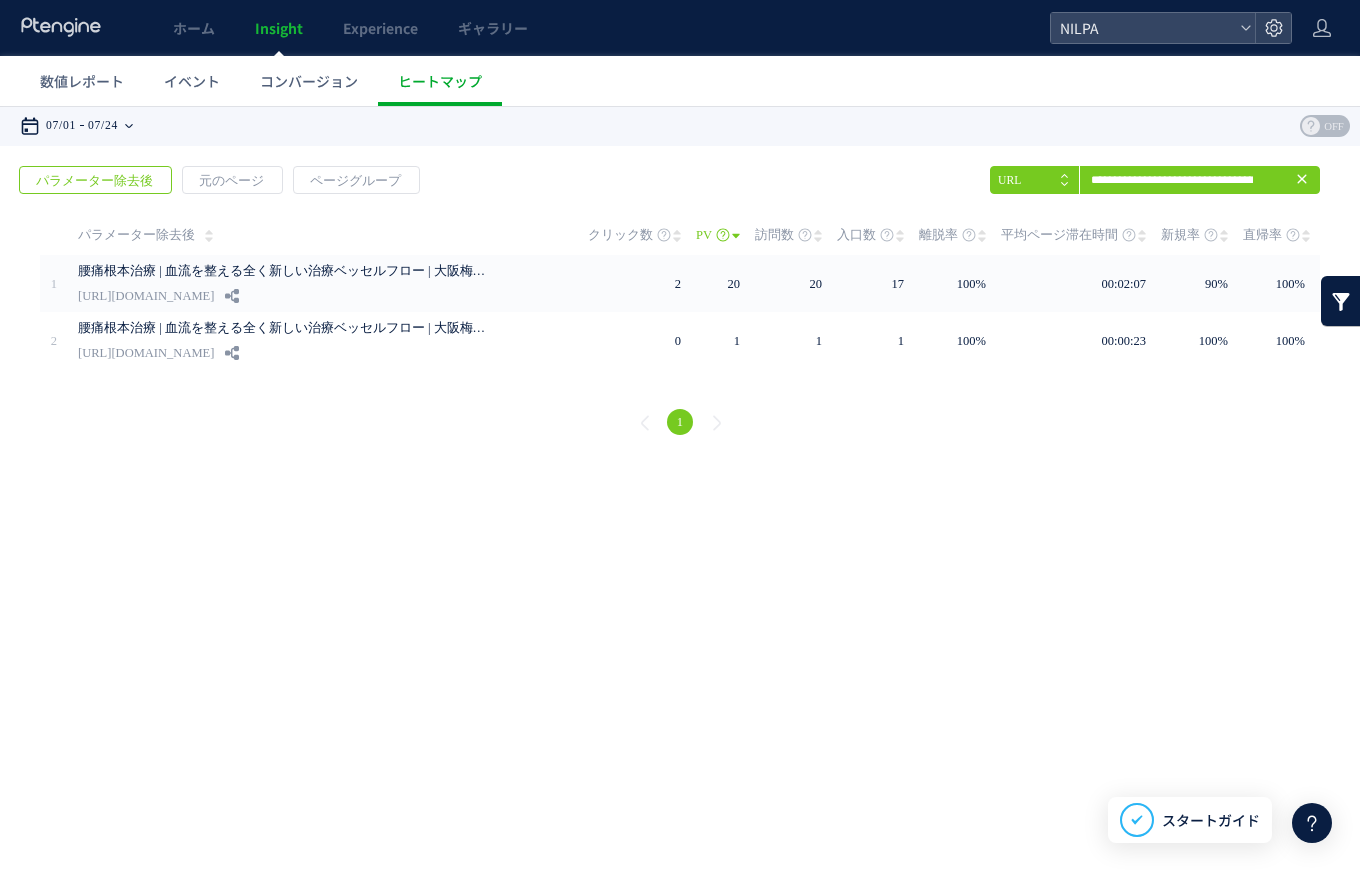 click on "07/01
07/24" at bounding box center (83, 126) 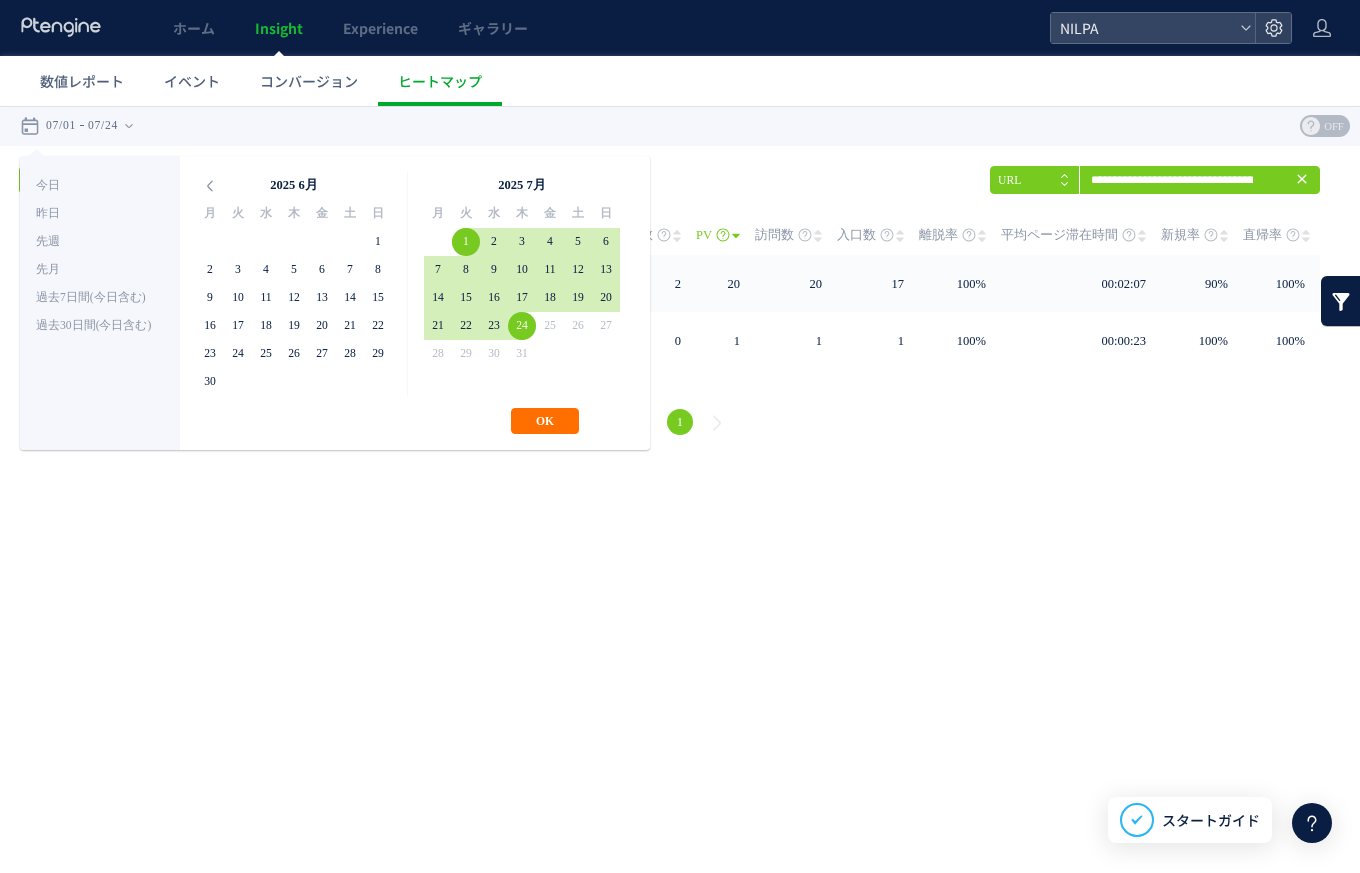 drag, startPoint x: 540, startPoint y: 416, endPoint x: 974, endPoint y: 487, distance: 439.76926 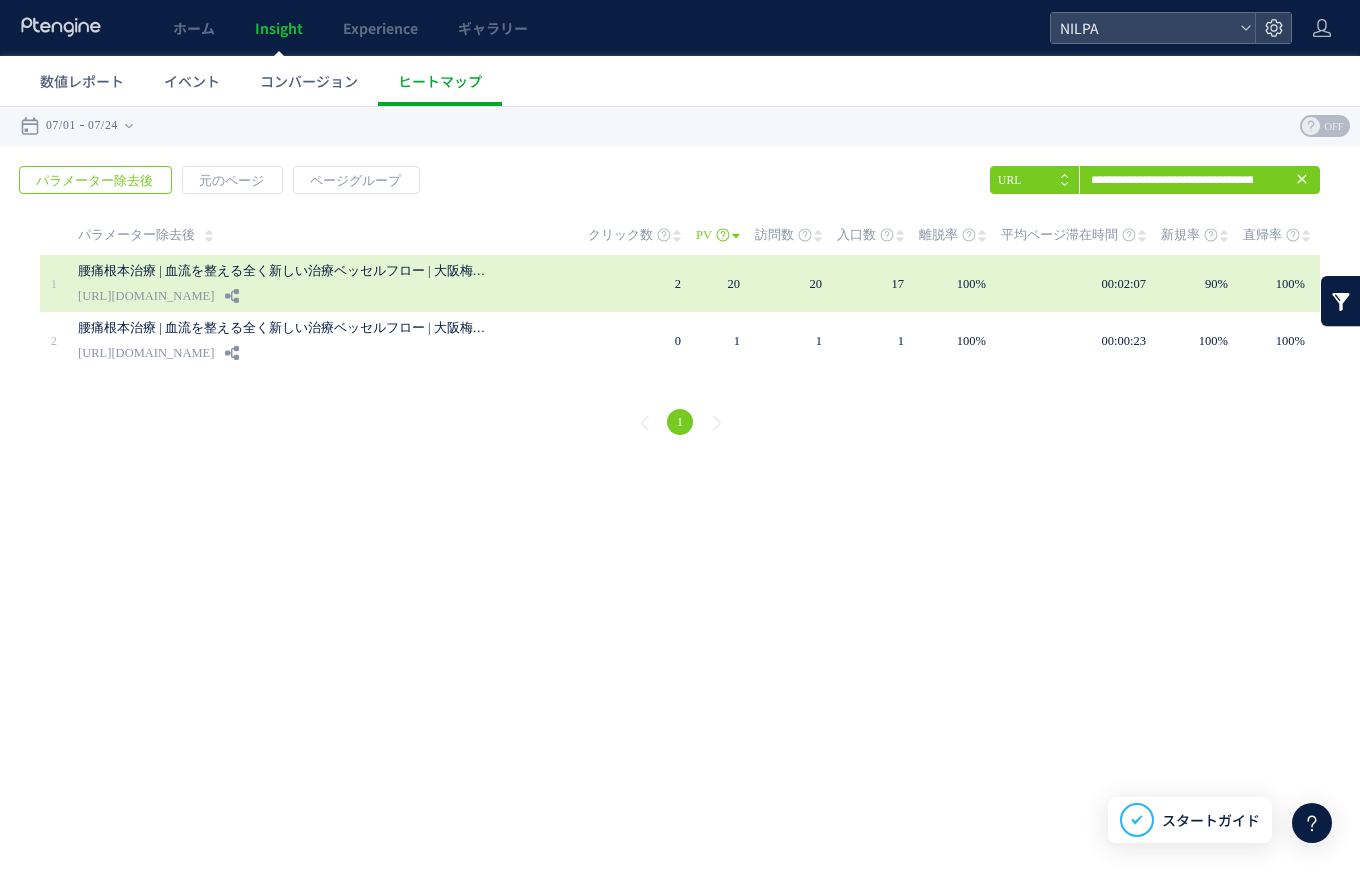 drag, startPoint x: 1074, startPoint y: 538, endPoint x: 1206, endPoint y: 293, distance: 278.2966 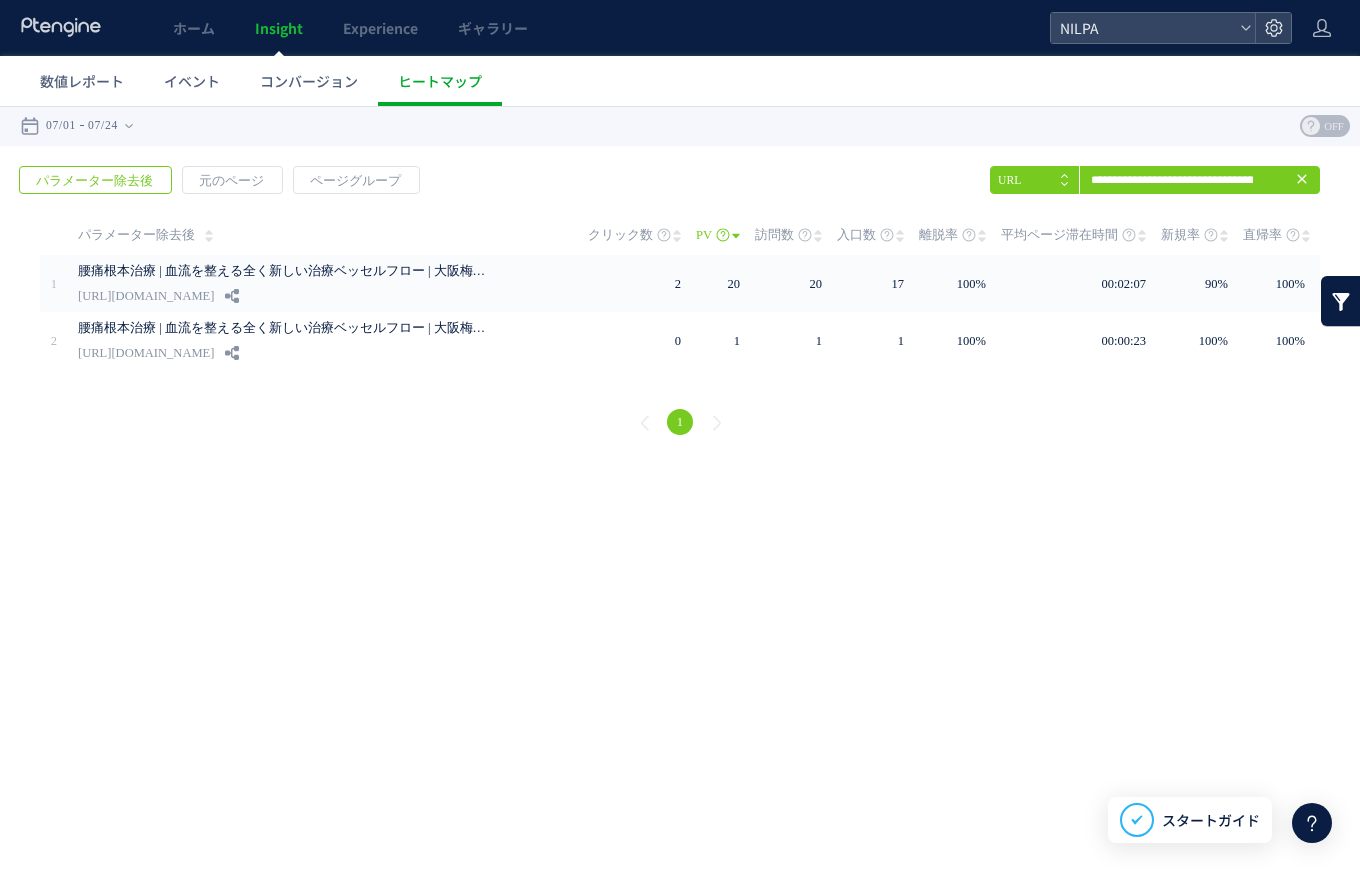 click 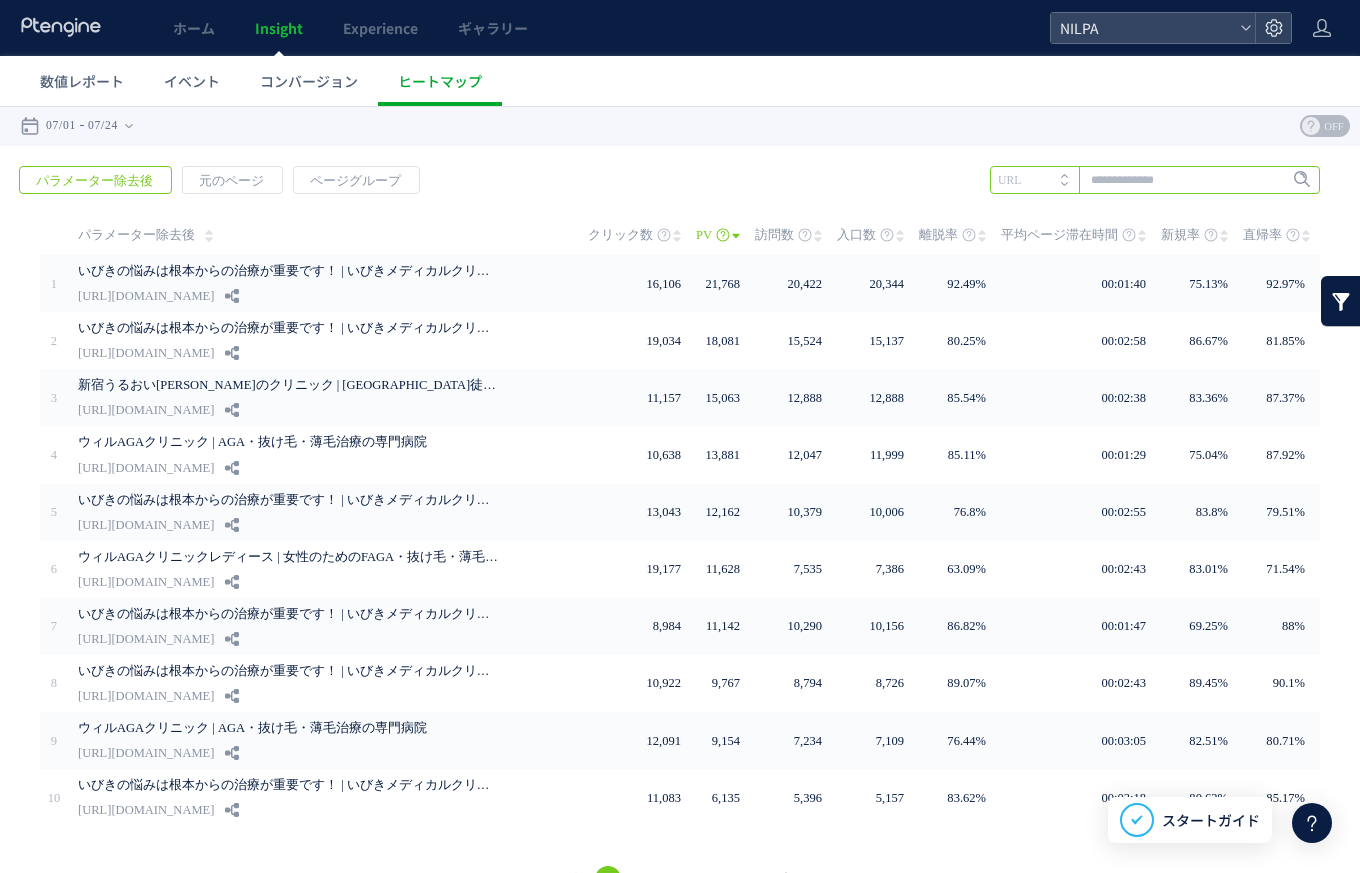 click at bounding box center (1155, 180) 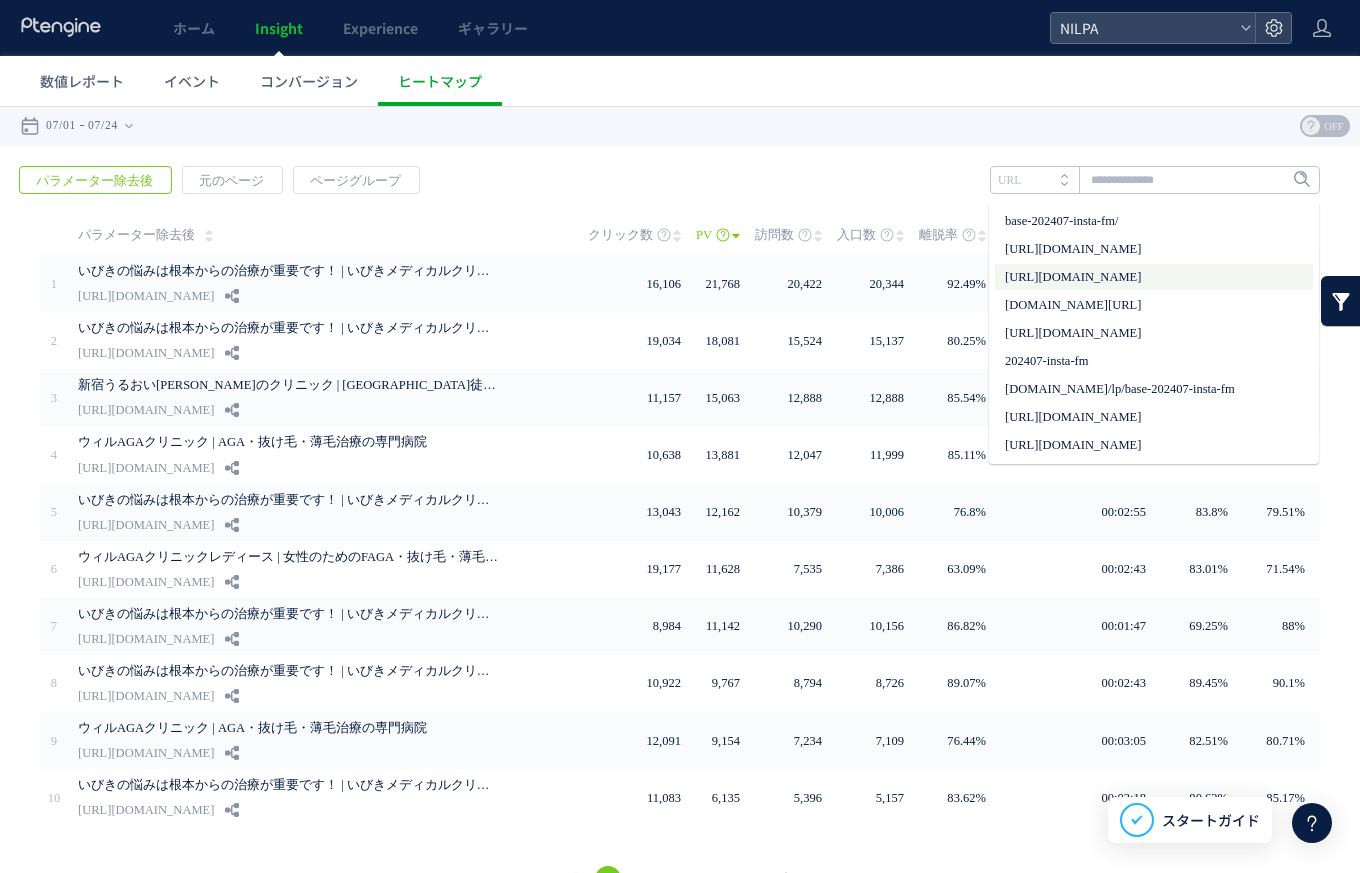click on "[URL][DOMAIN_NAME]" at bounding box center (1154, 277) 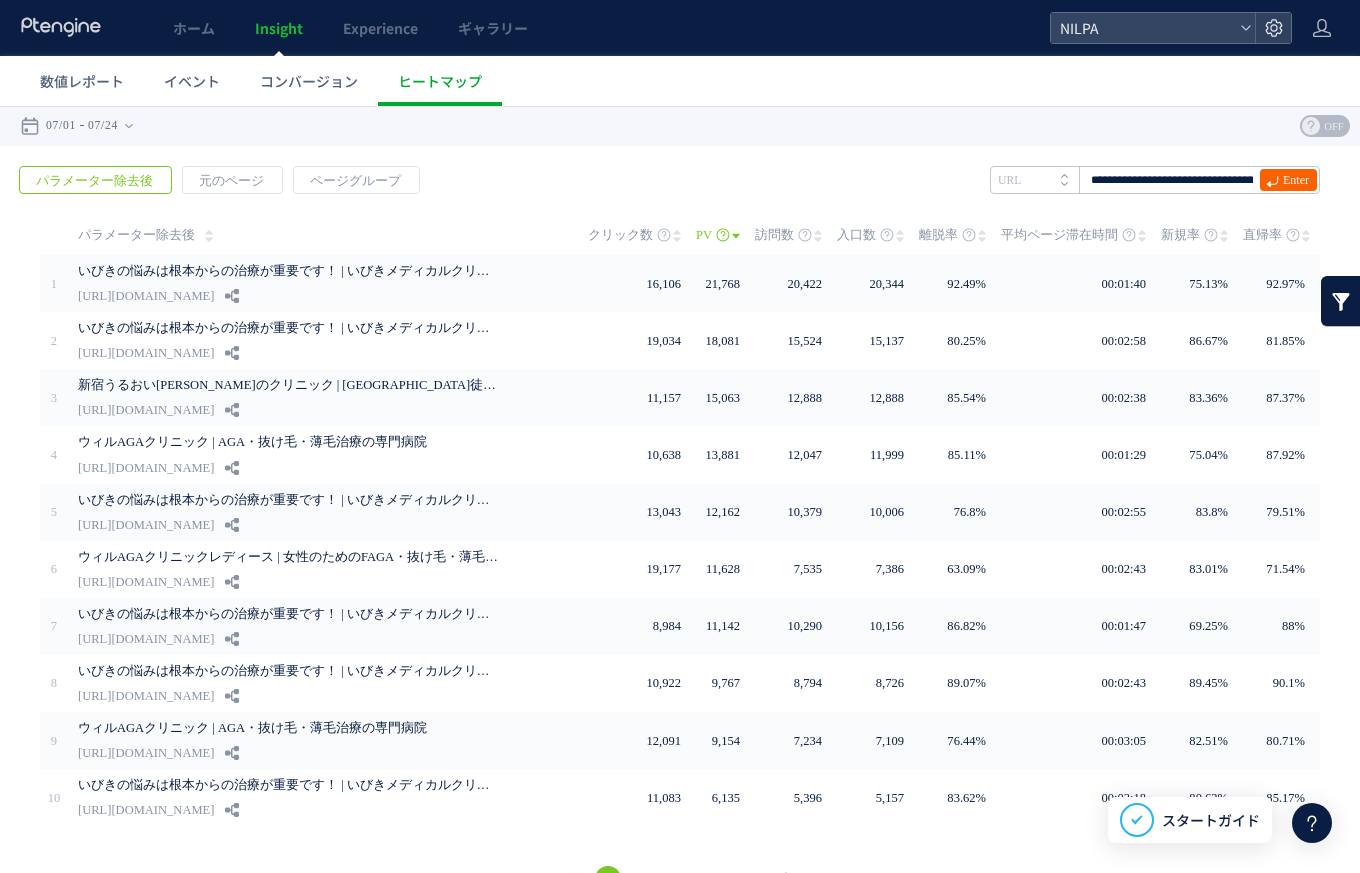 click on "Enter" at bounding box center [1296, 180] 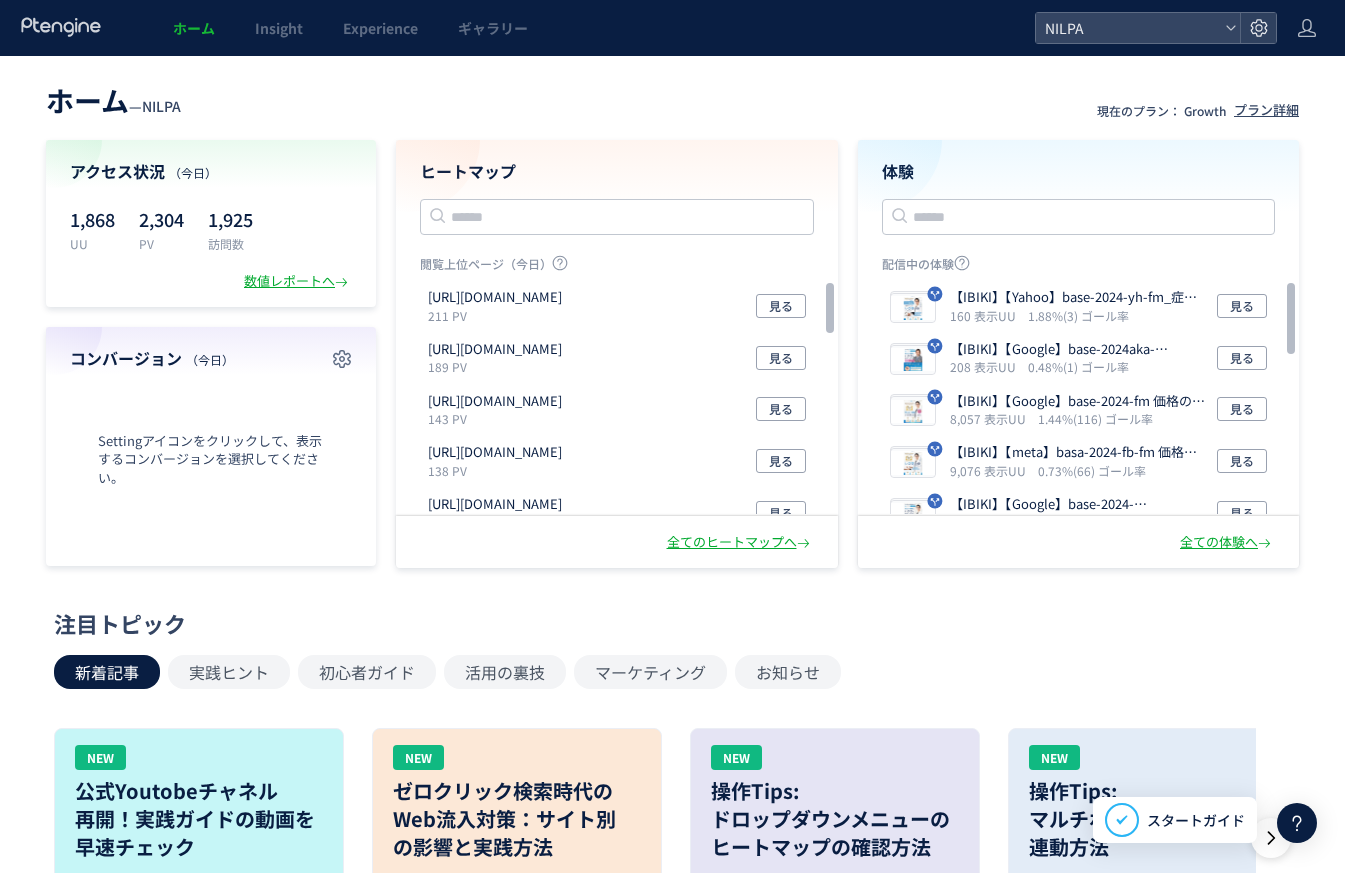 scroll, scrollTop: 0, scrollLeft: 0, axis: both 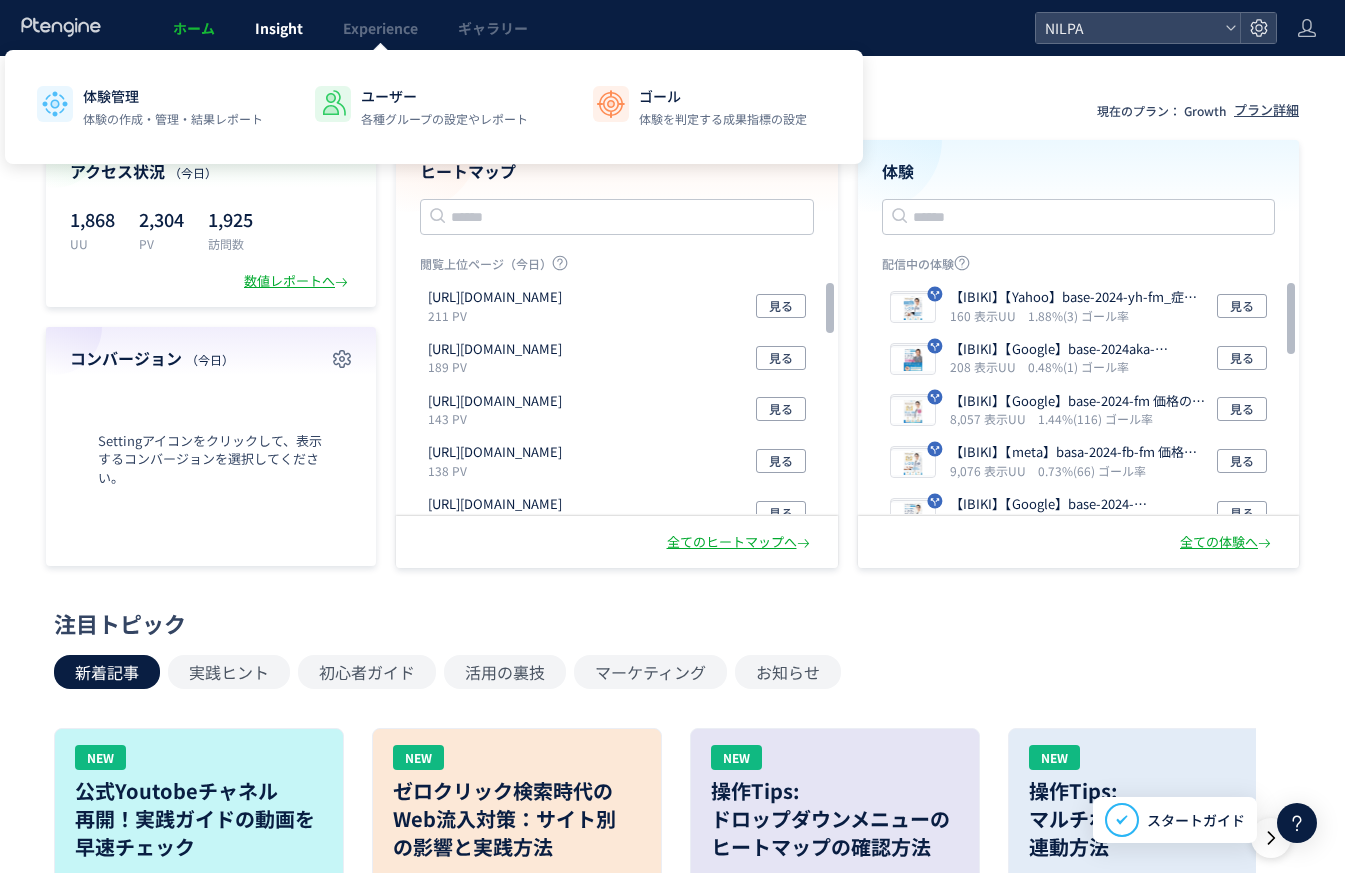 click on "Insight" at bounding box center [279, 28] 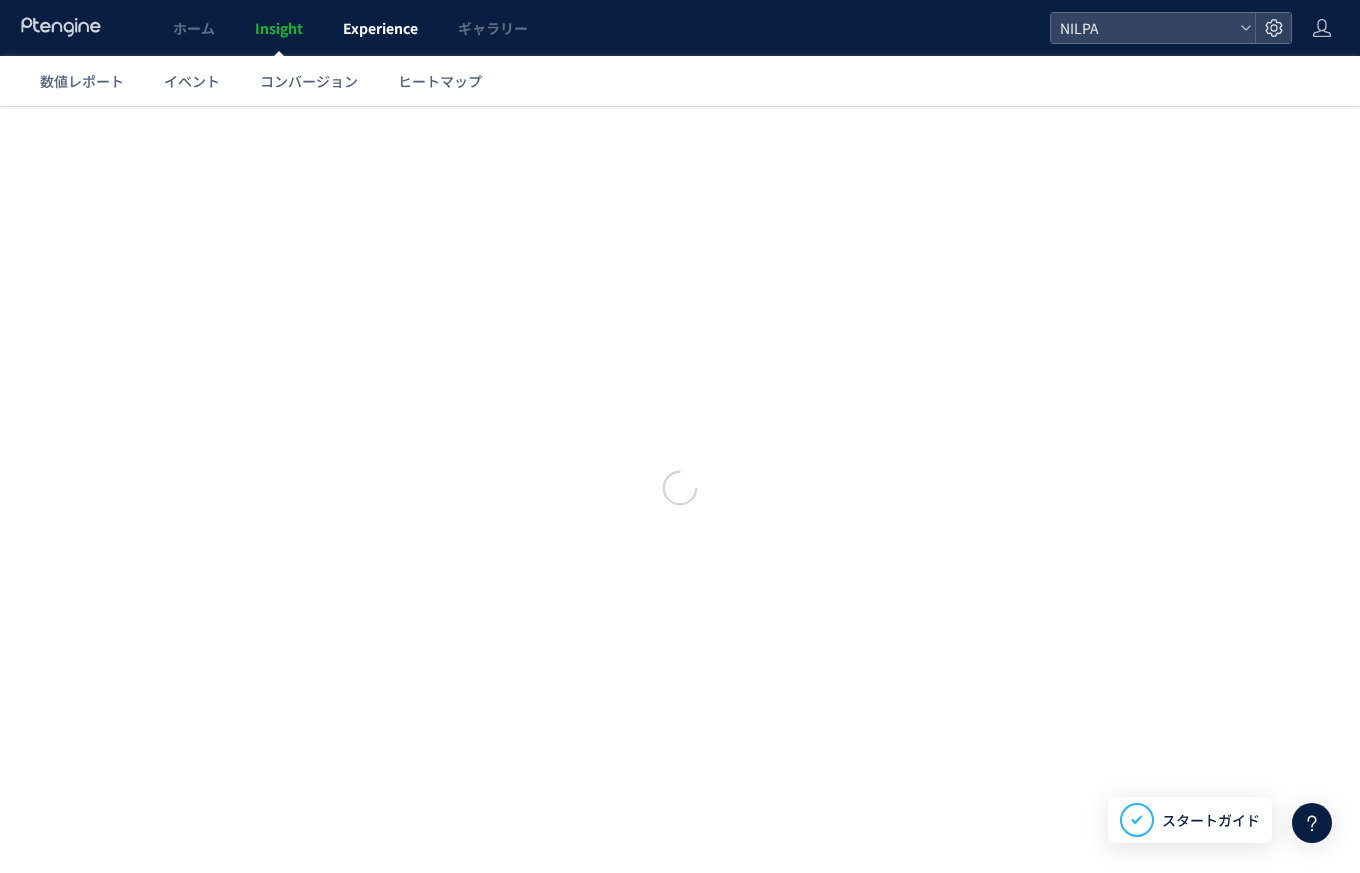 click on "Experience" 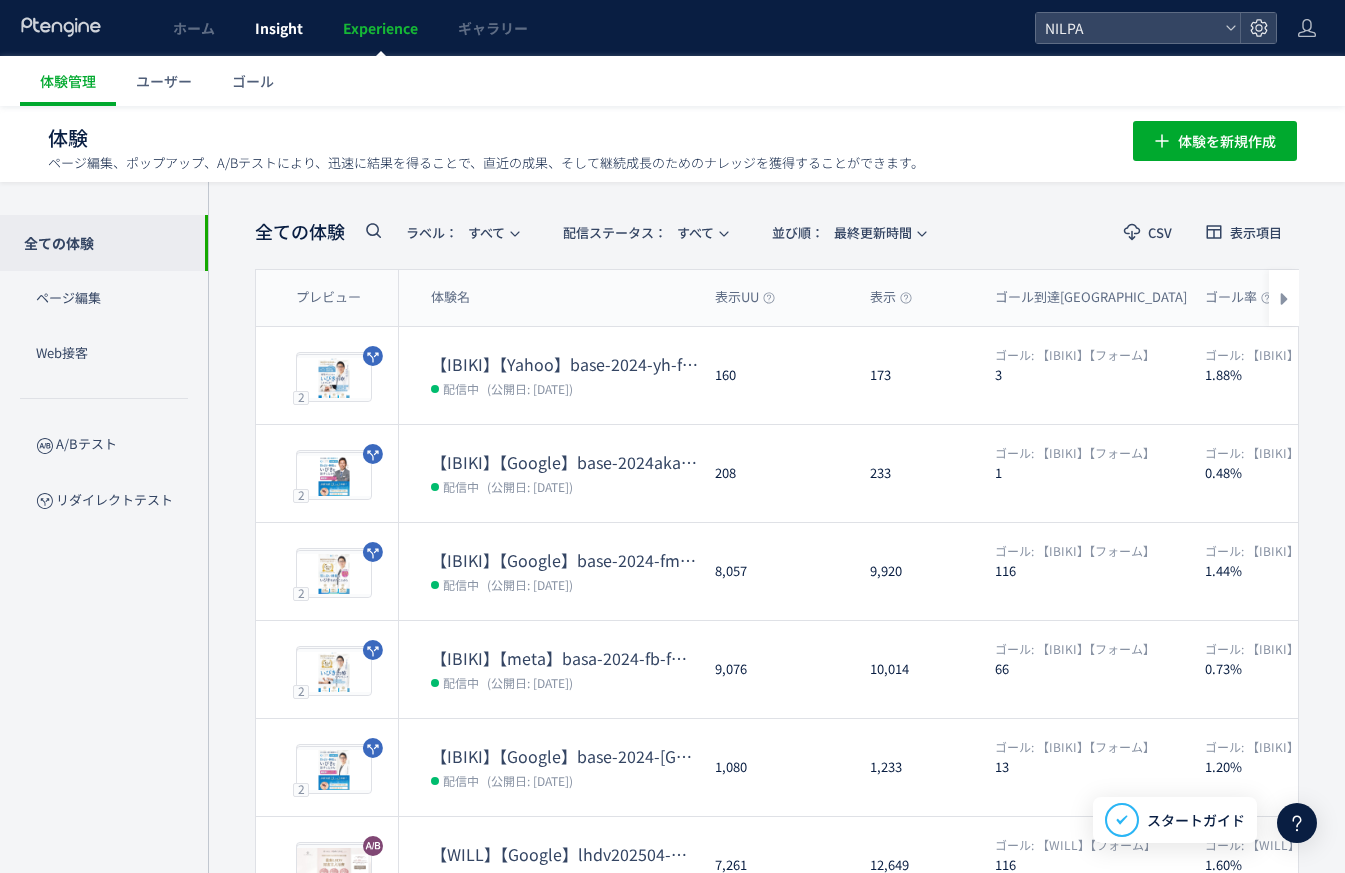 click on "Insight" at bounding box center (279, 28) 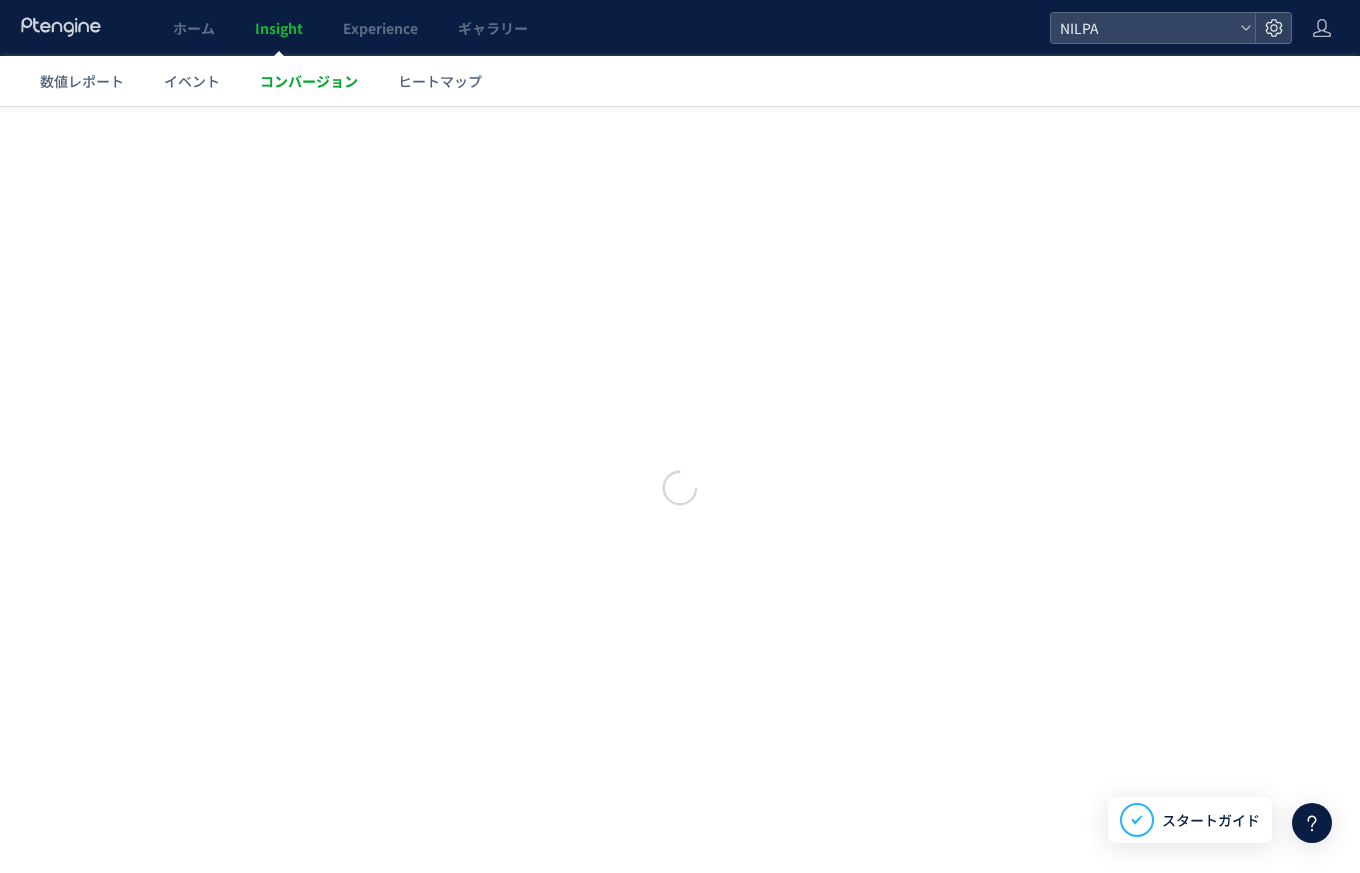 scroll, scrollTop: 0, scrollLeft: 0, axis: both 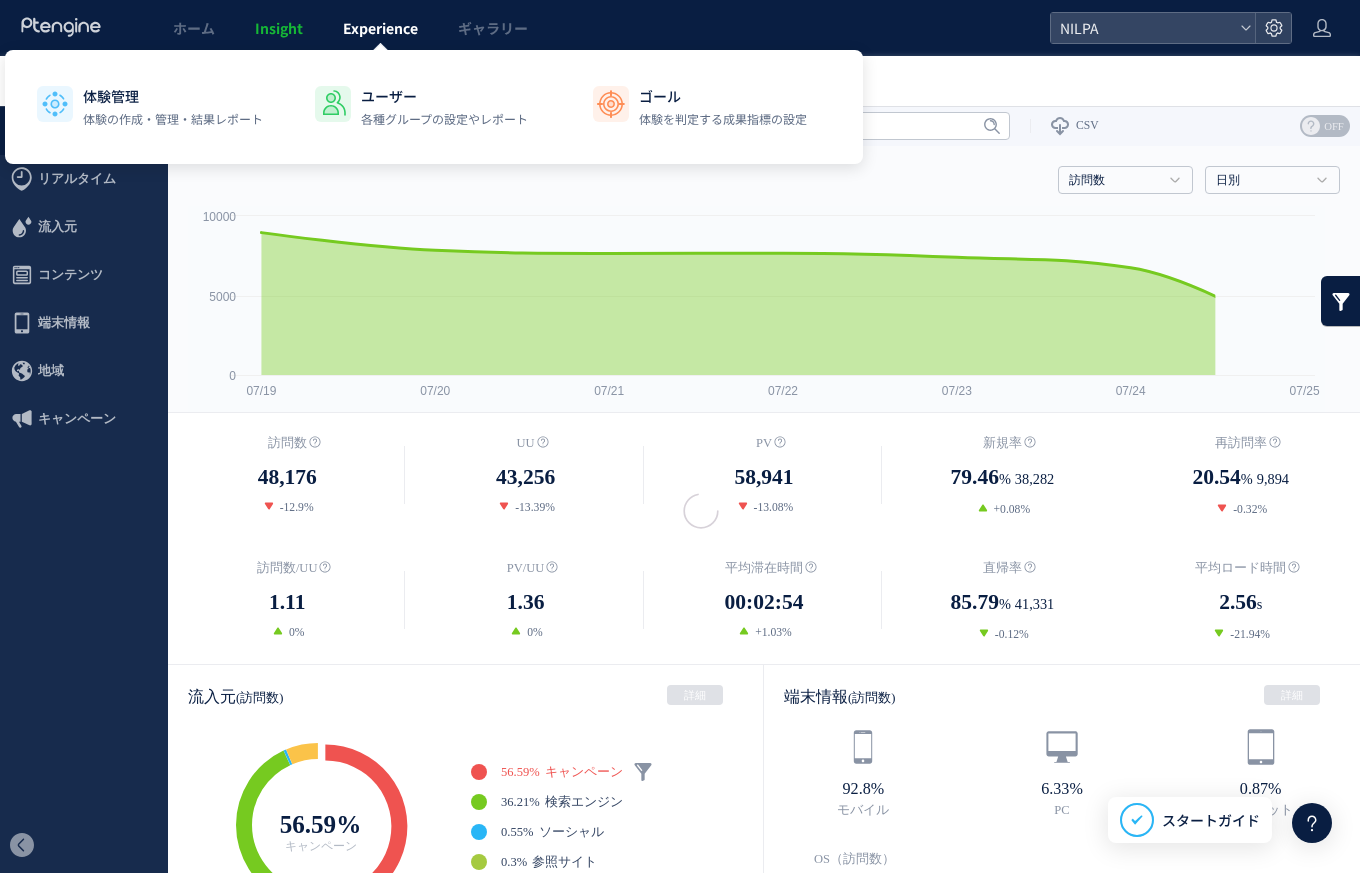click on "Experience" 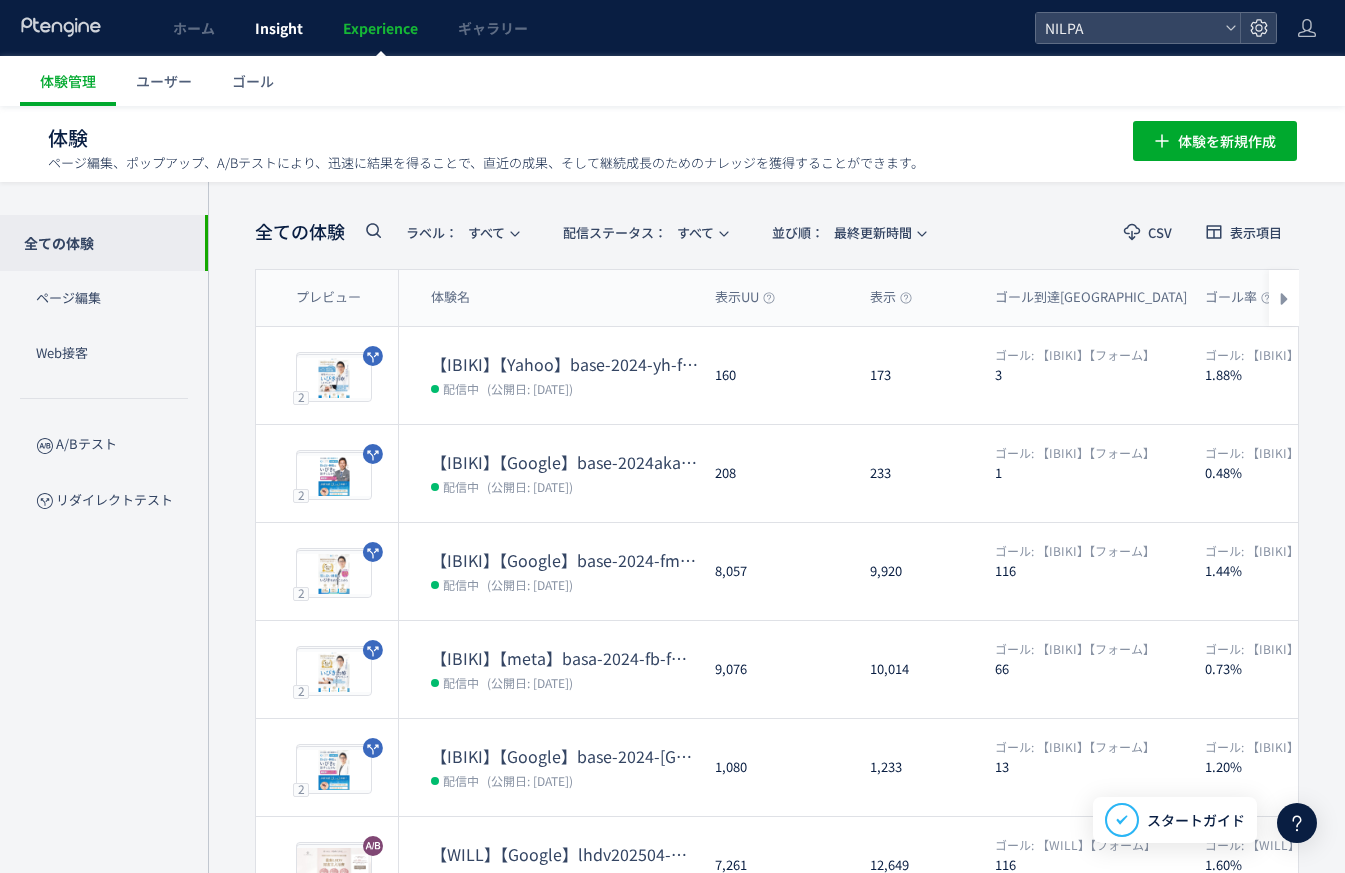 click on "Insight" at bounding box center (279, 28) 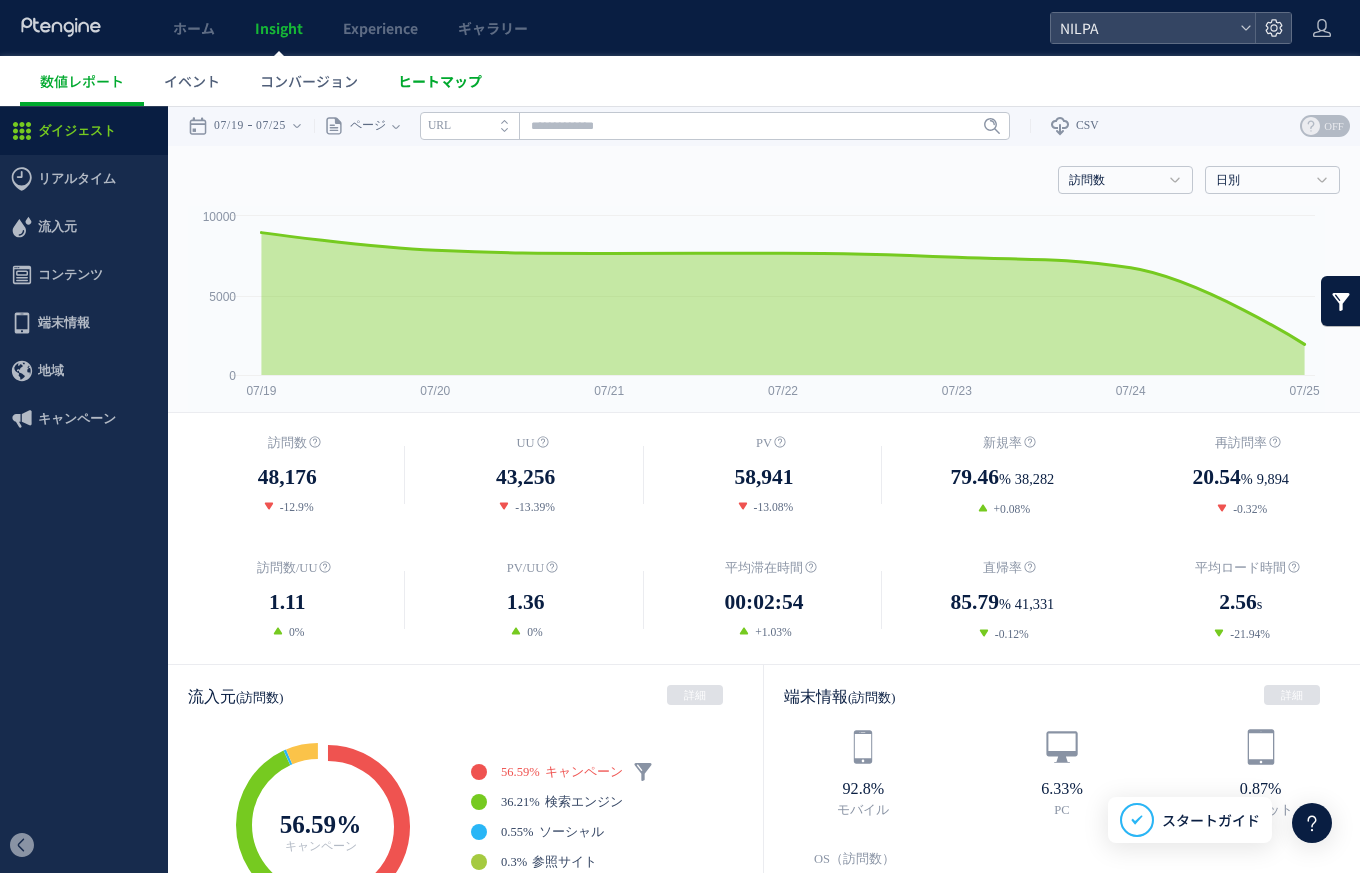 click on "ヒートマップ" at bounding box center (440, 81) 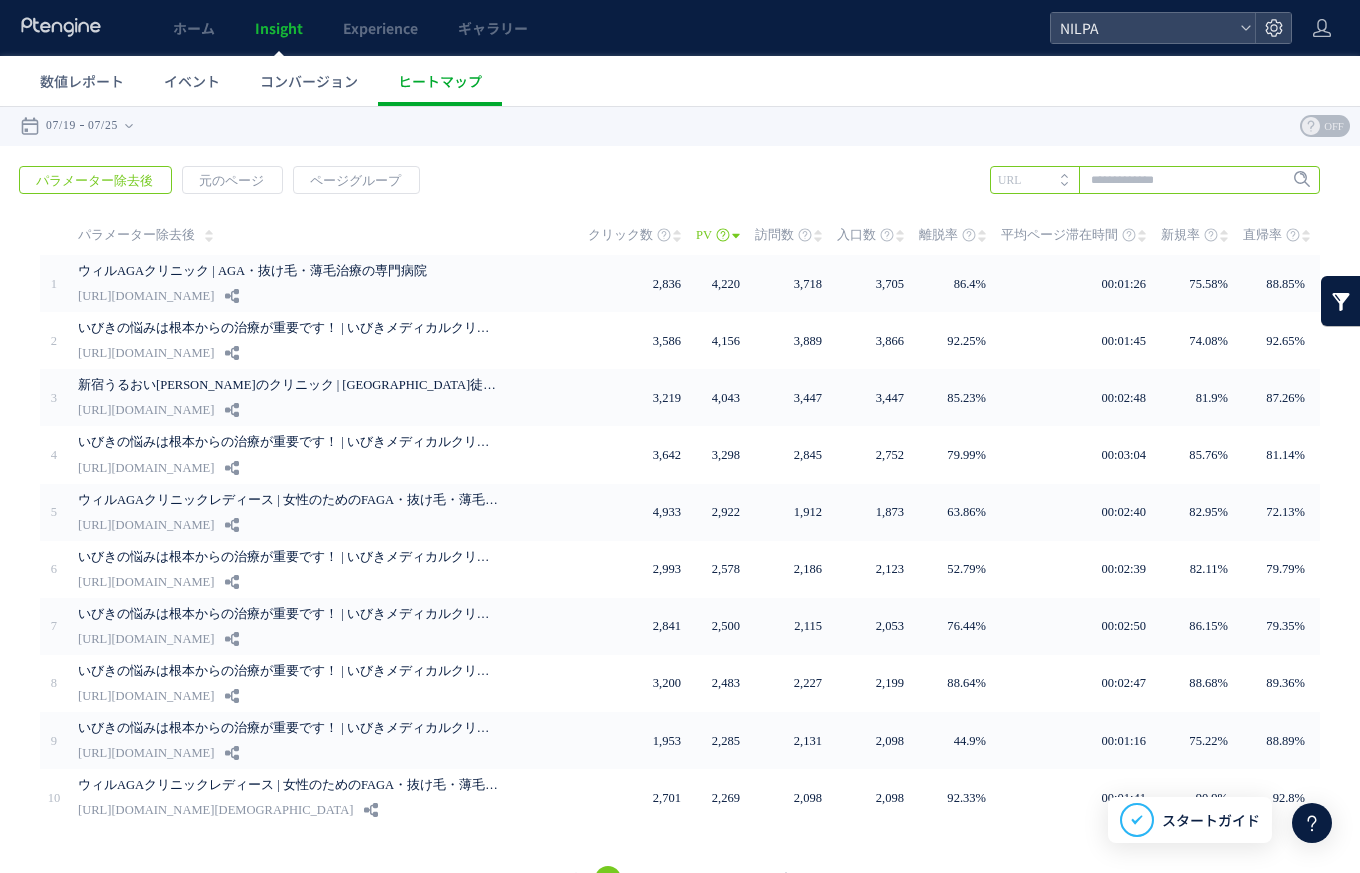 click at bounding box center (1155, 180) 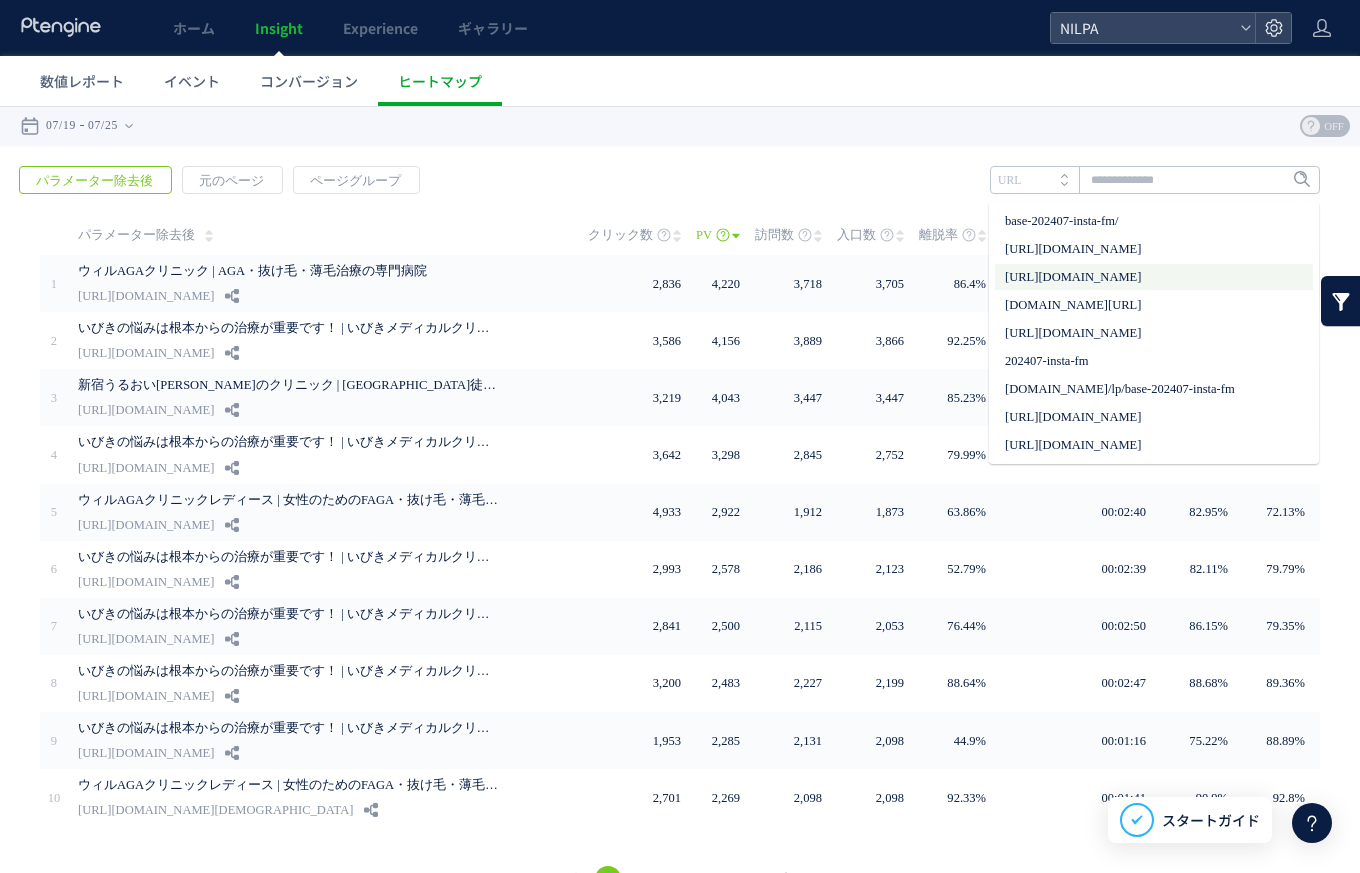 drag, startPoint x: 1222, startPoint y: 287, endPoint x: 1228, endPoint y: 261, distance: 26.683329 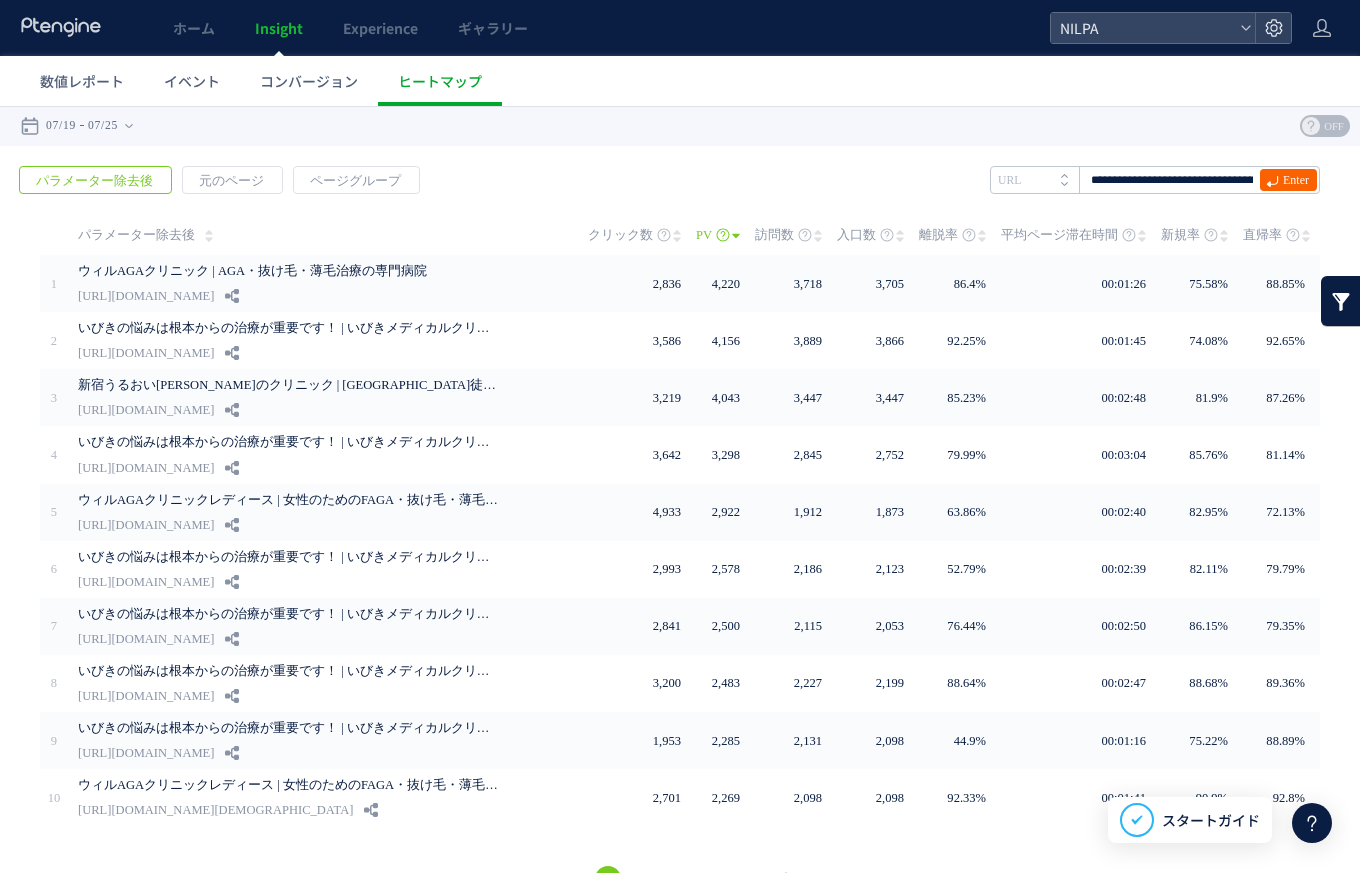 click on "Enter" at bounding box center (1296, 180) 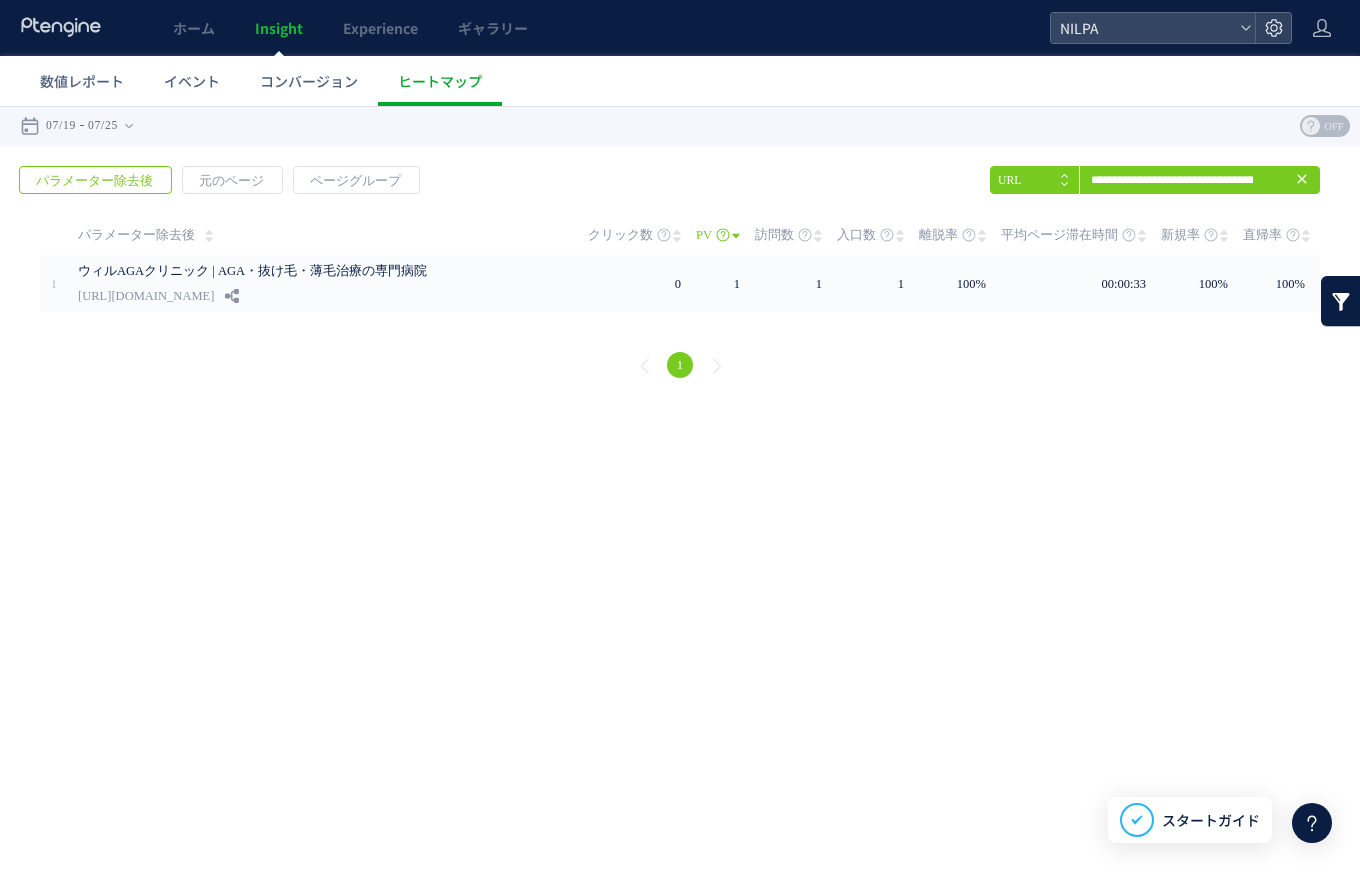 drag, startPoint x: 864, startPoint y: 174, endPoint x: 843, endPoint y: 169, distance: 21.587032 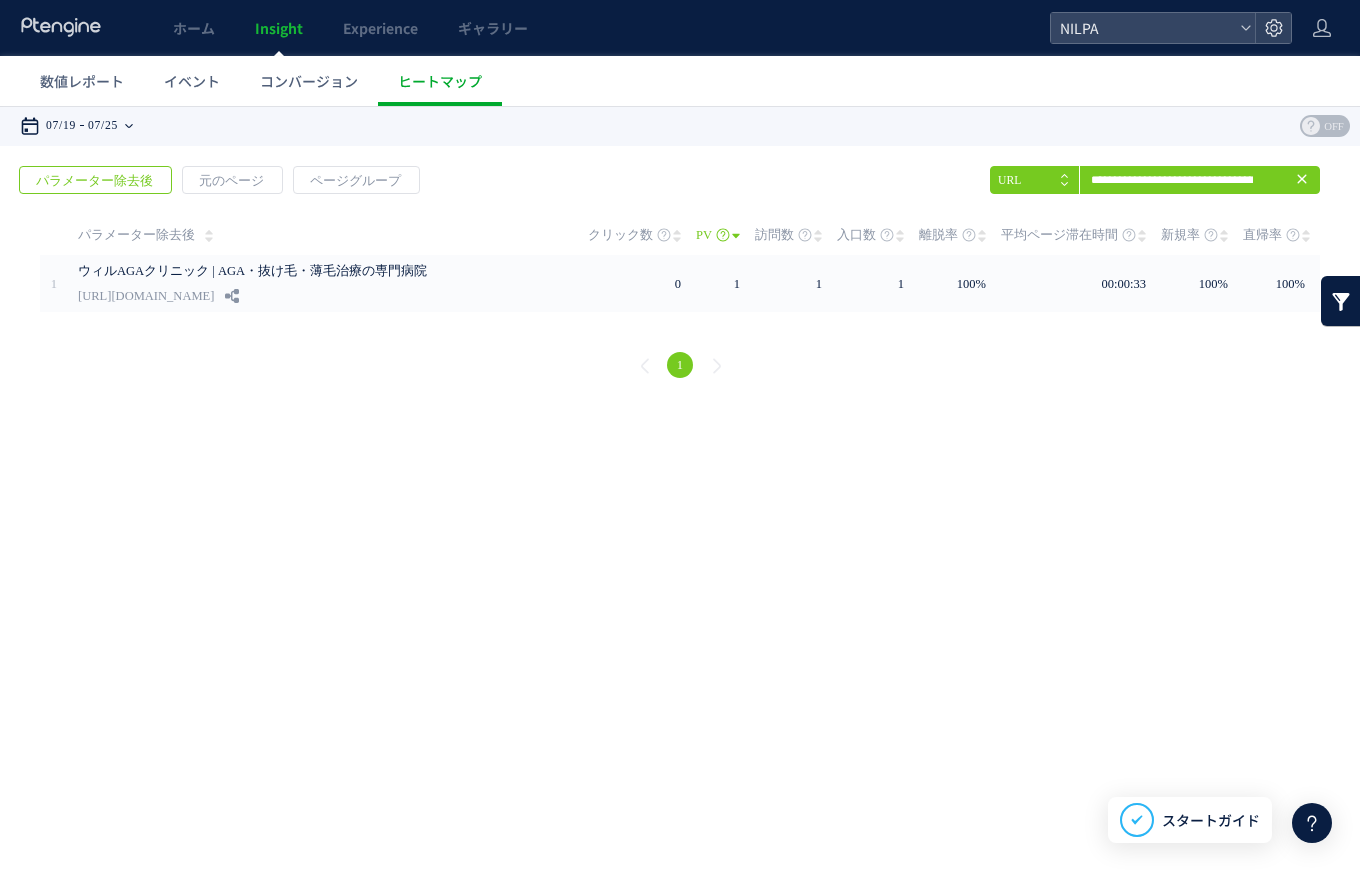 click on "07/19
07/25" at bounding box center [83, 126] 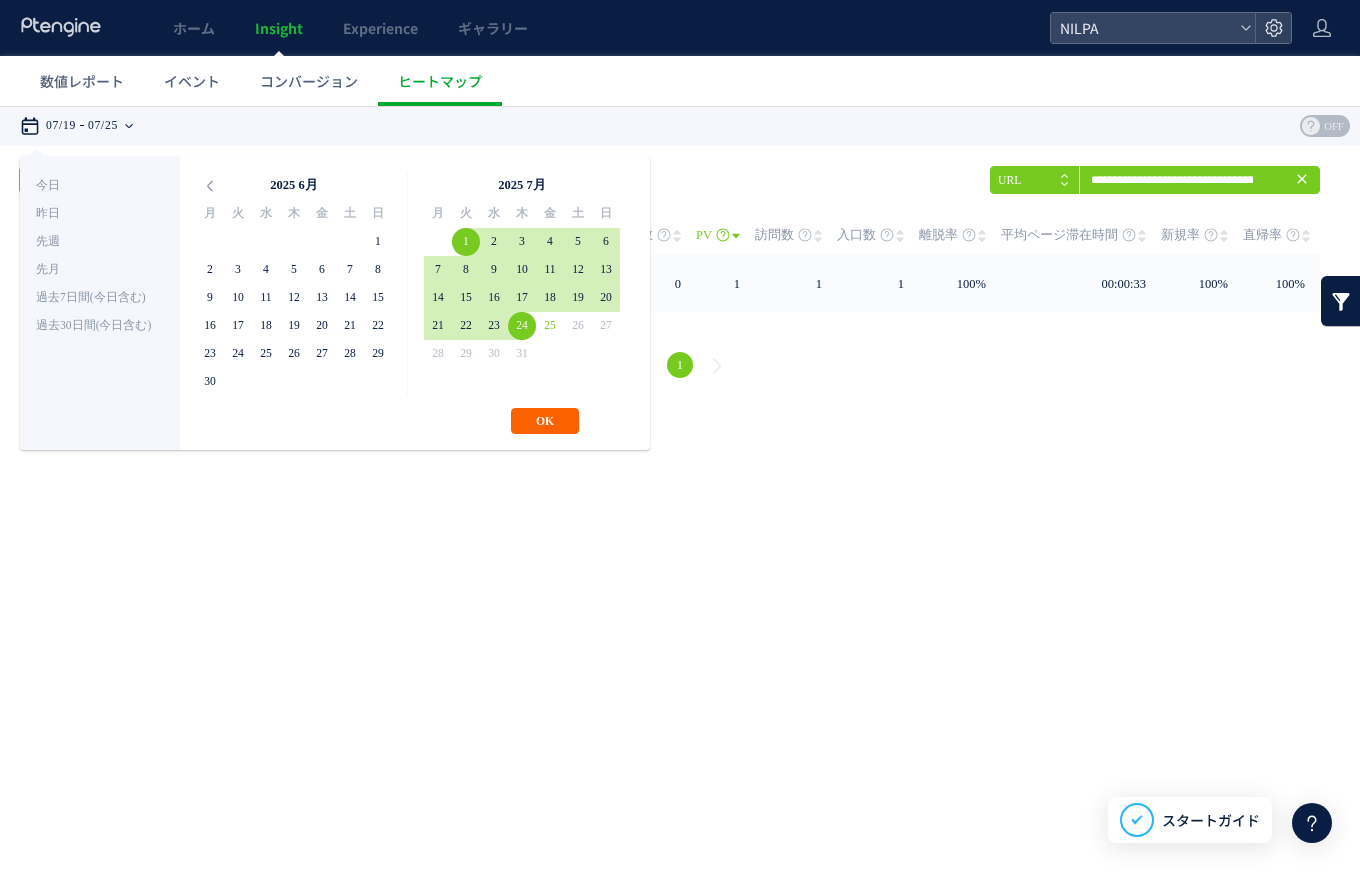 click on "OK" at bounding box center (545, 421) 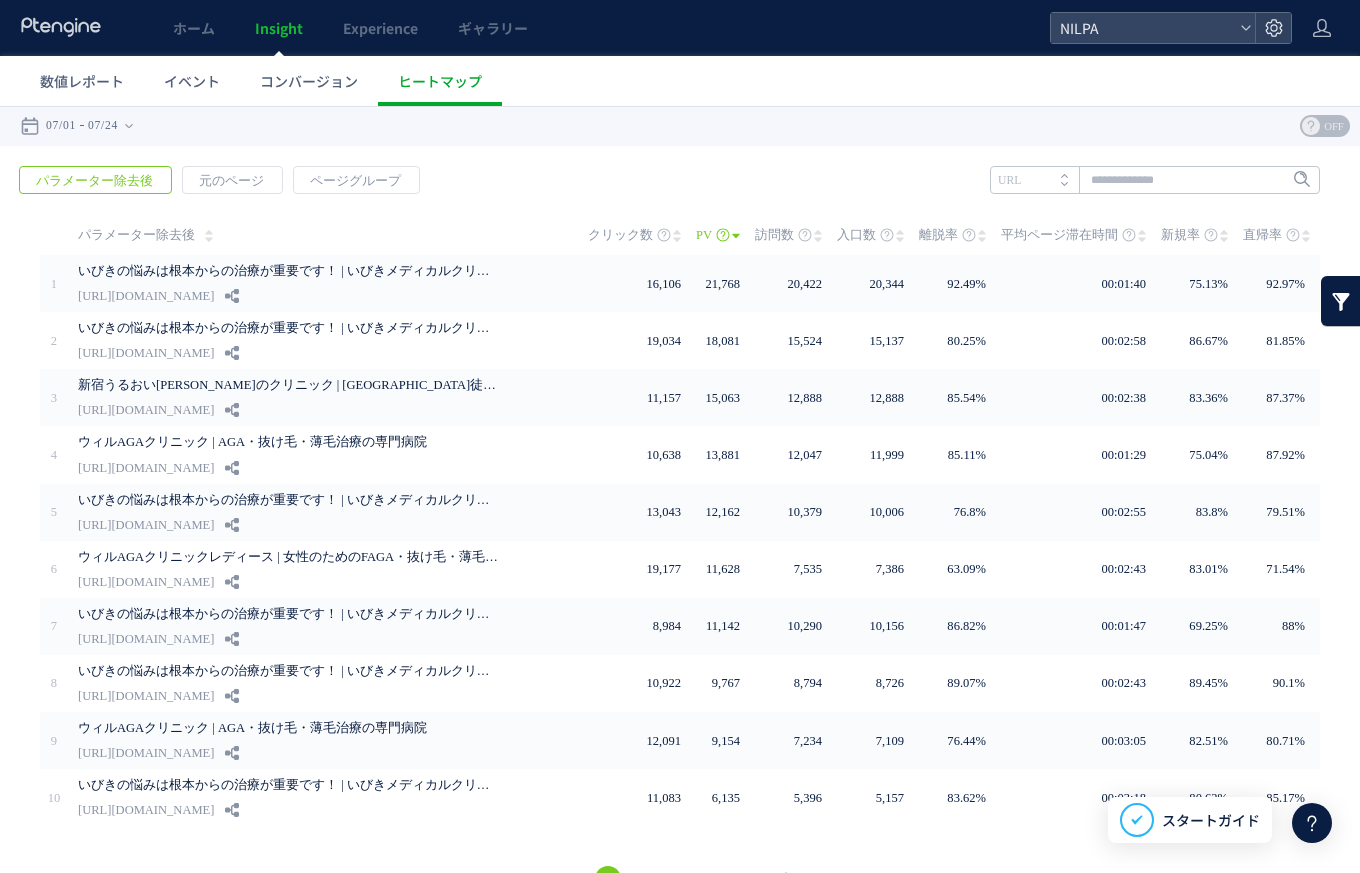 click on "戻る
パラメーター除去後
元のページ
ページグループ
実装" at bounding box center (680, 532) 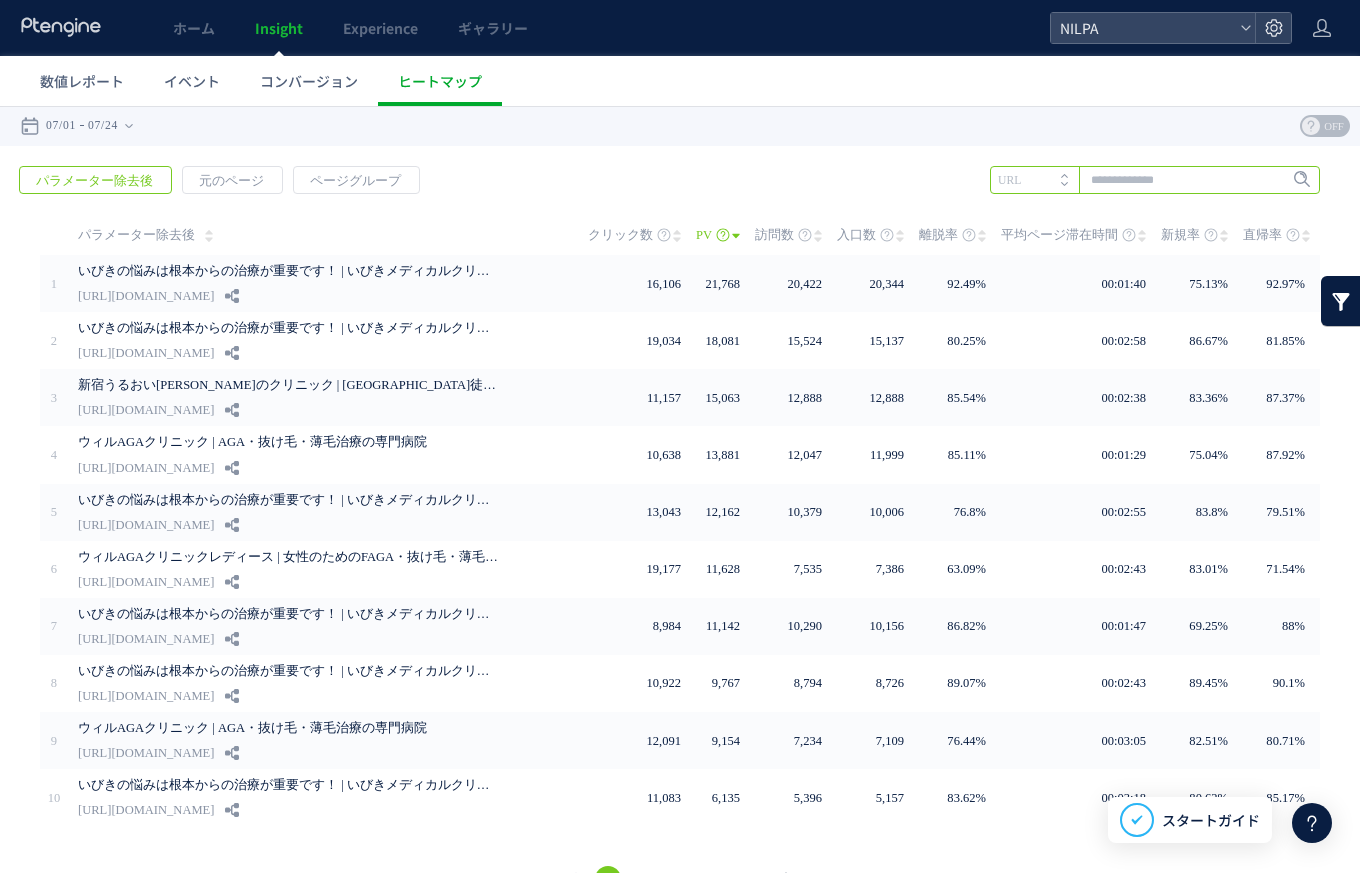 click at bounding box center (1155, 180) 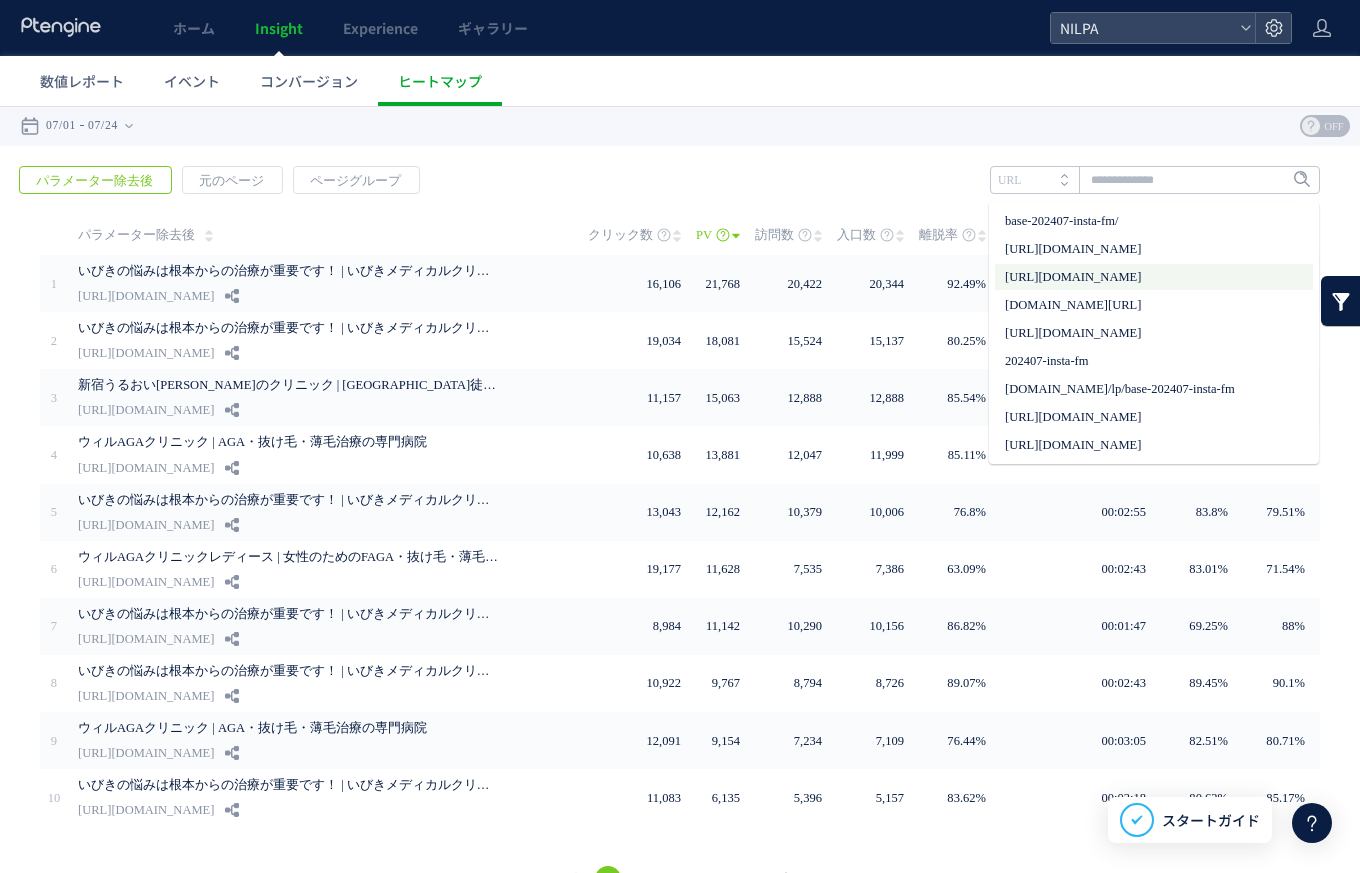 click on "[URL][DOMAIN_NAME]" at bounding box center (1154, 277) 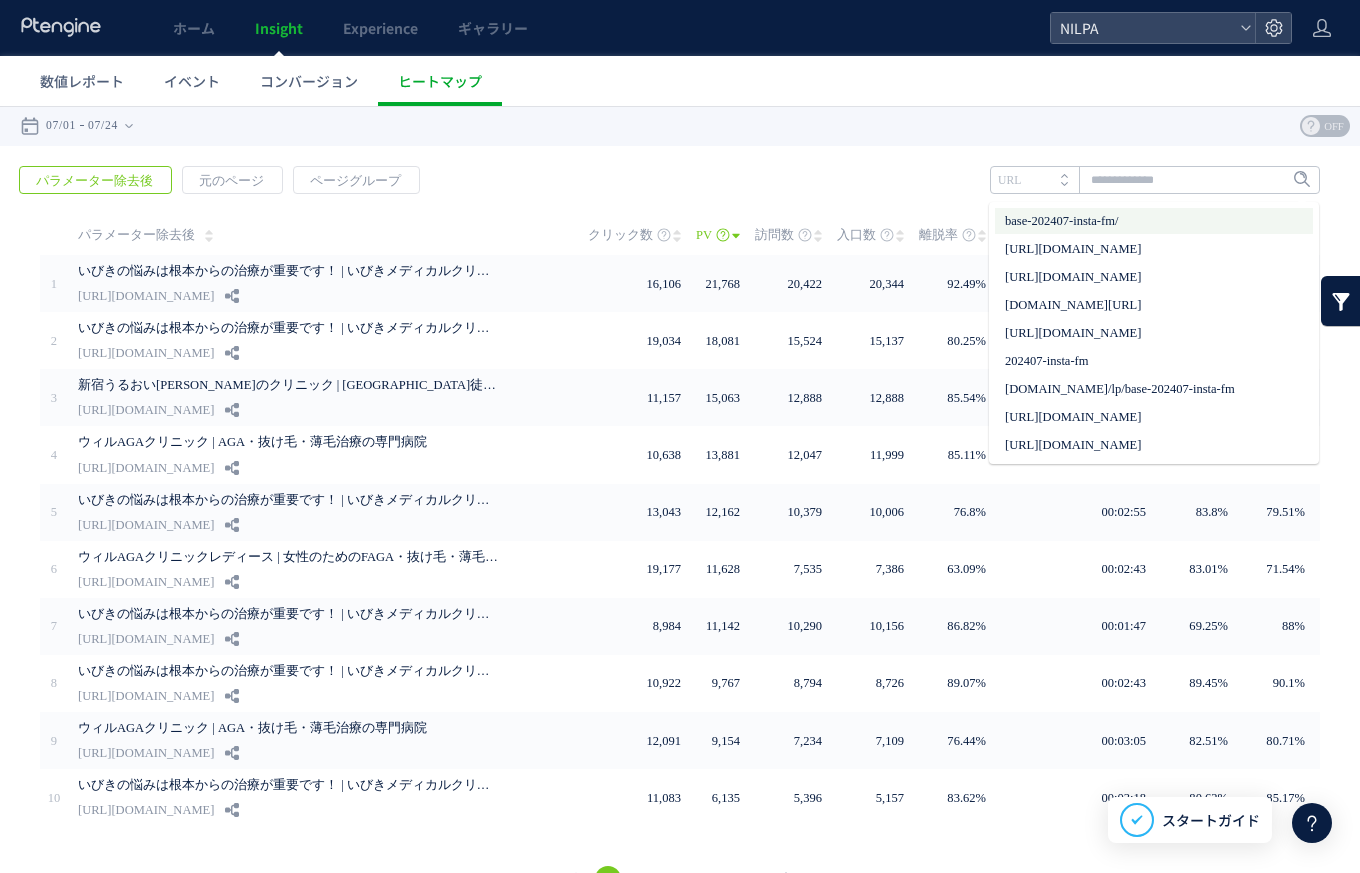 type on "**********" 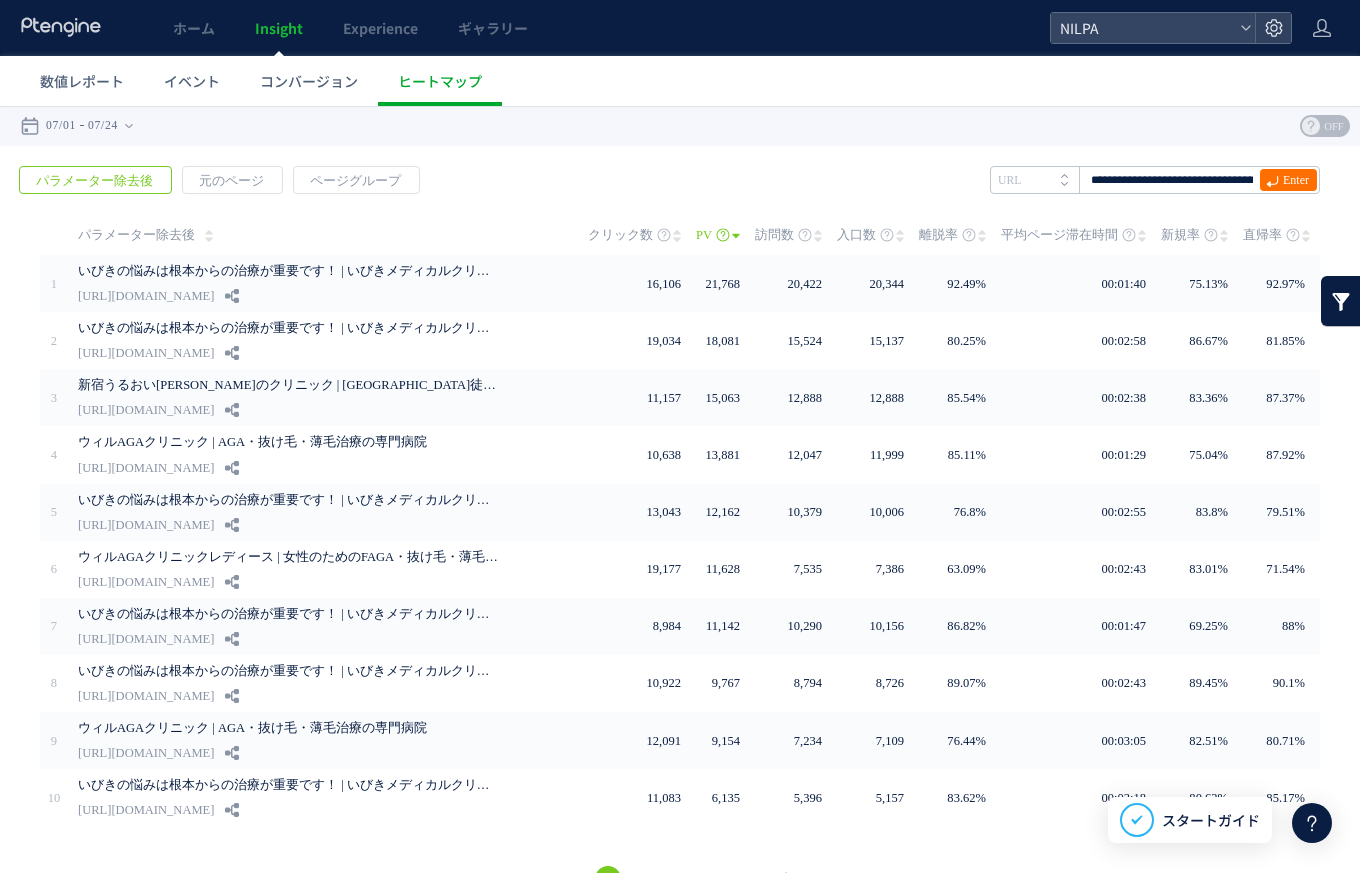 drag, startPoint x: 1271, startPoint y: 175, endPoint x: 1281, endPoint y: 164, distance: 14.866069 